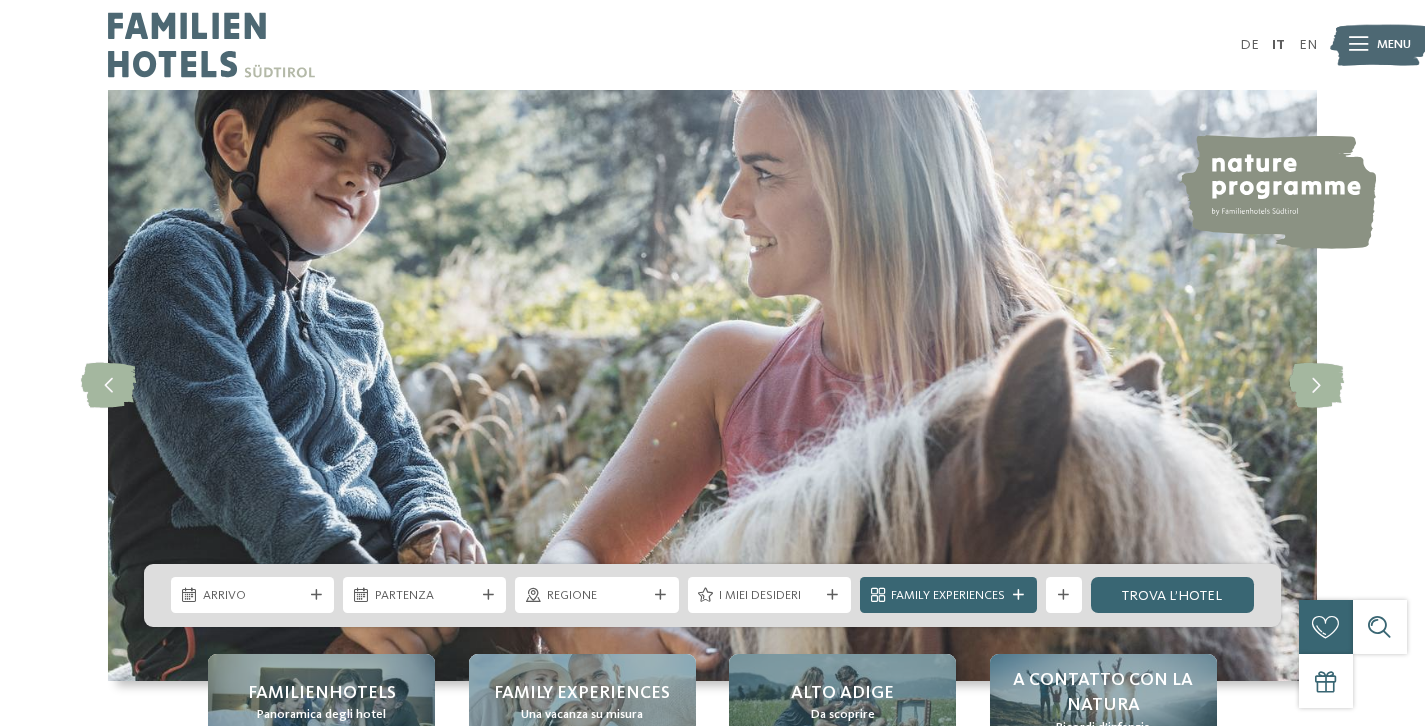 scroll, scrollTop: 0, scrollLeft: 0, axis: both 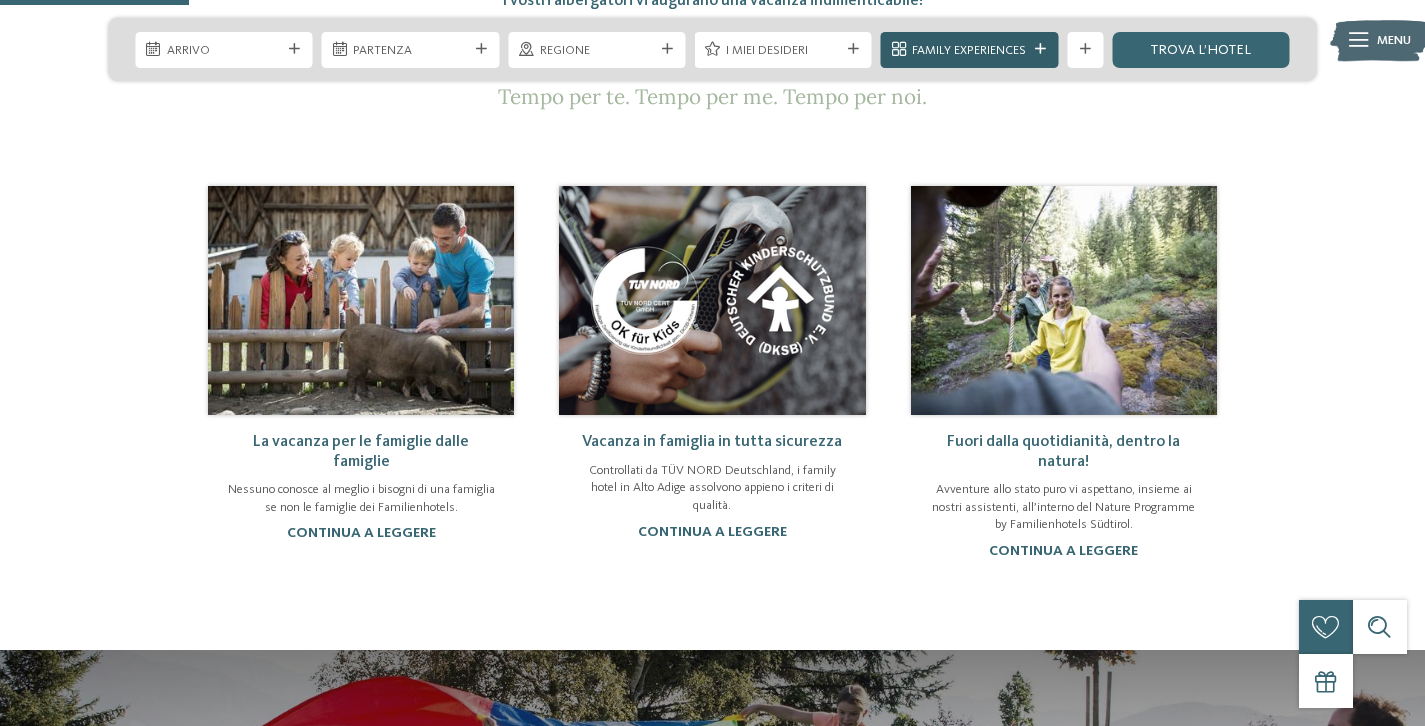 click on "Family Experiences" at bounding box center [969, 50] 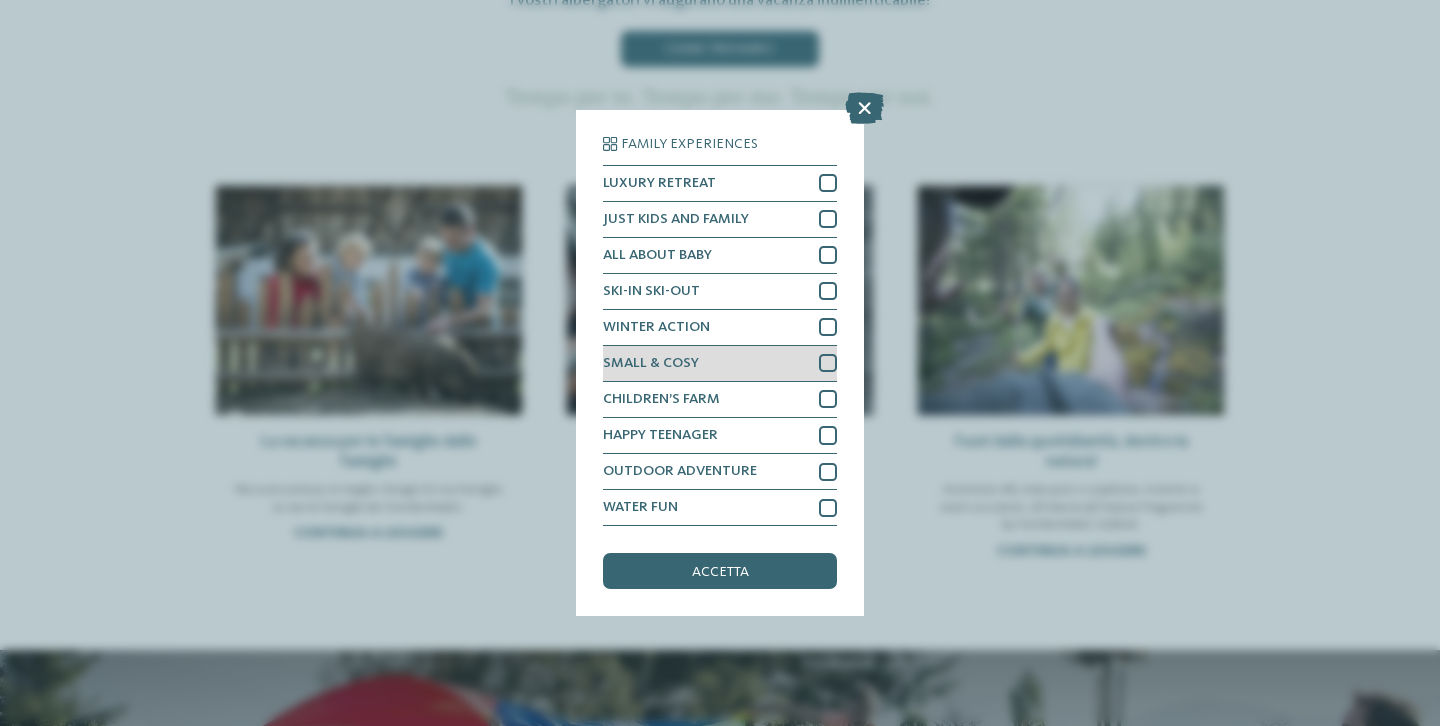 click at bounding box center (828, 363) 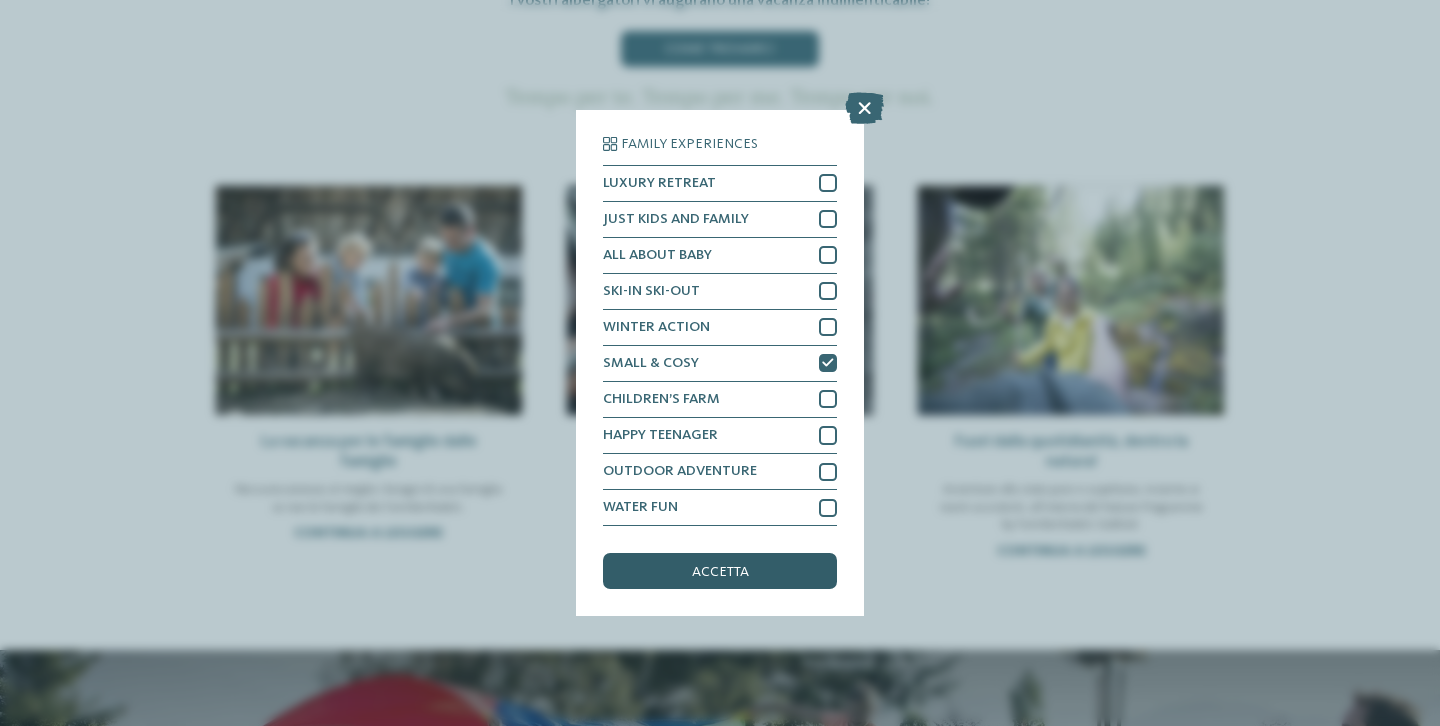 click on "accetta" at bounding box center (720, 572) 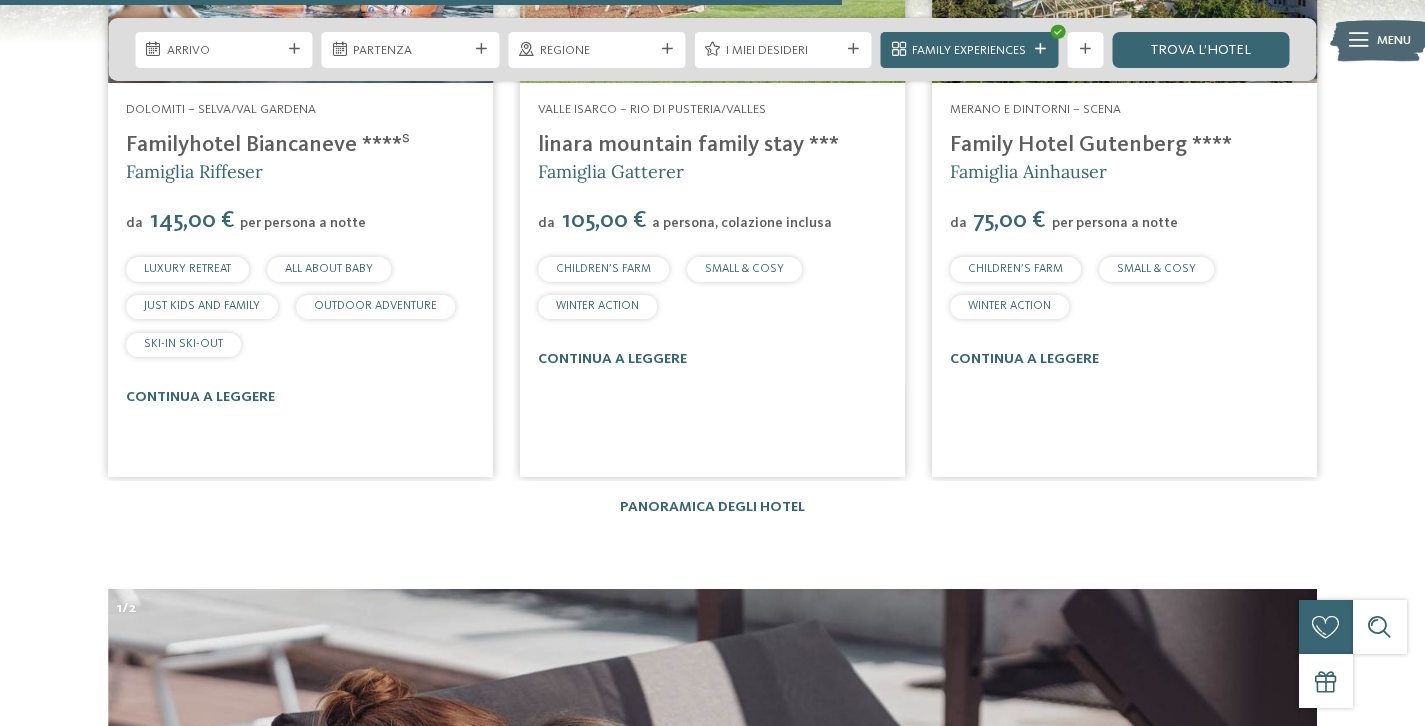 scroll, scrollTop: 4852, scrollLeft: 0, axis: vertical 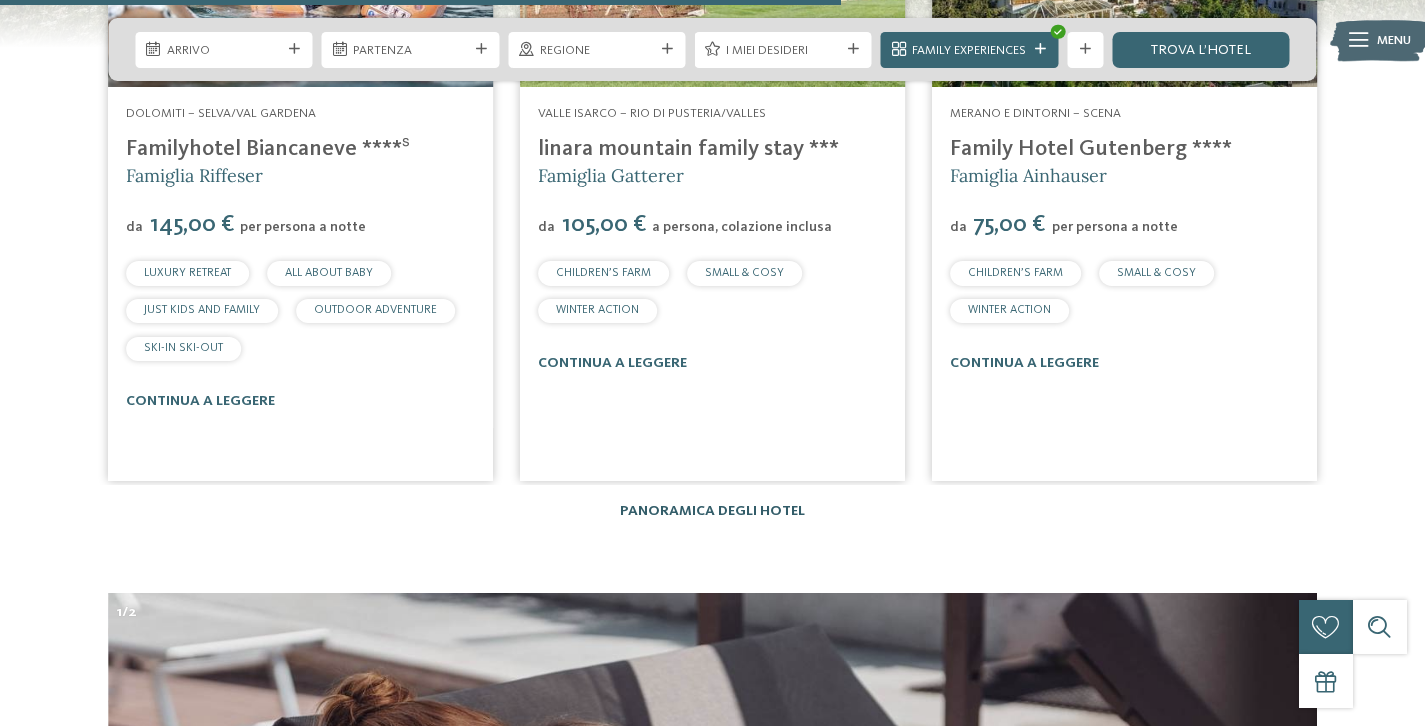 click on "Panoramica degli hotel" at bounding box center (712, 511) 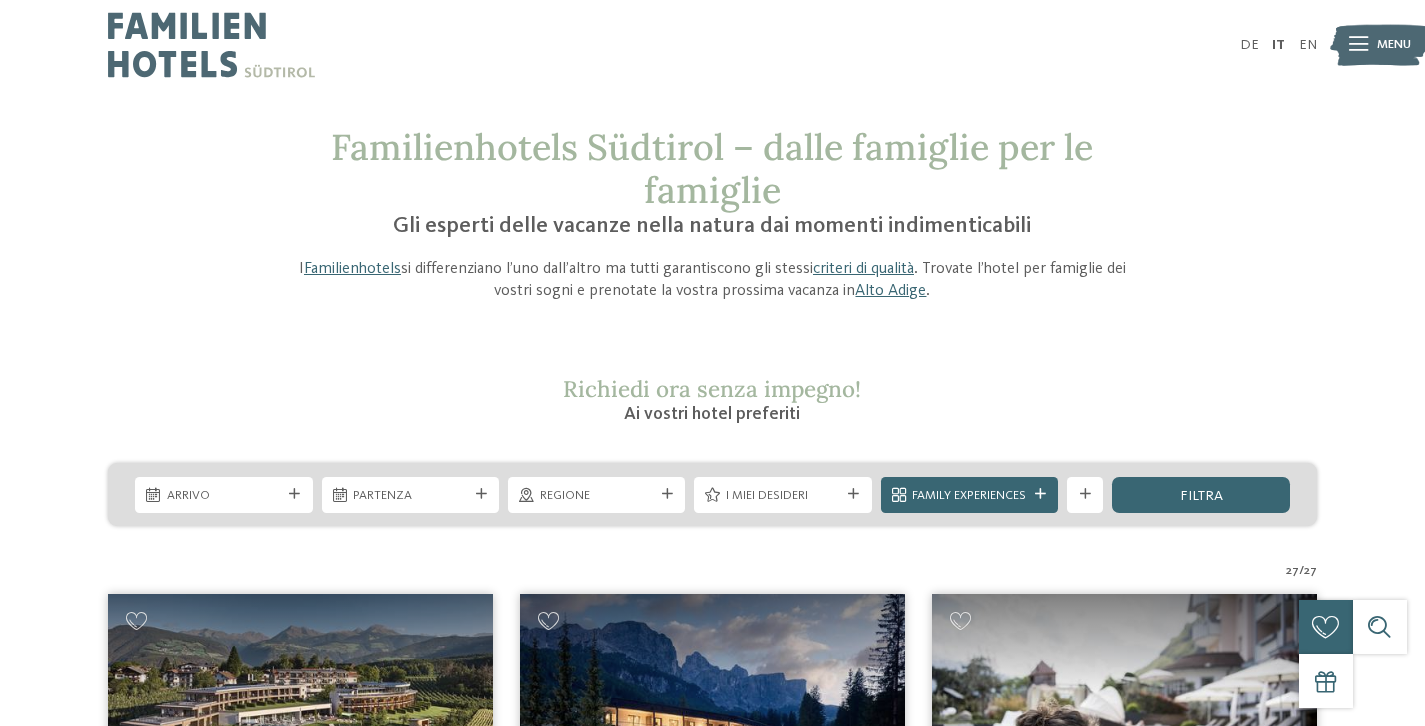 scroll, scrollTop: 408, scrollLeft: 0, axis: vertical 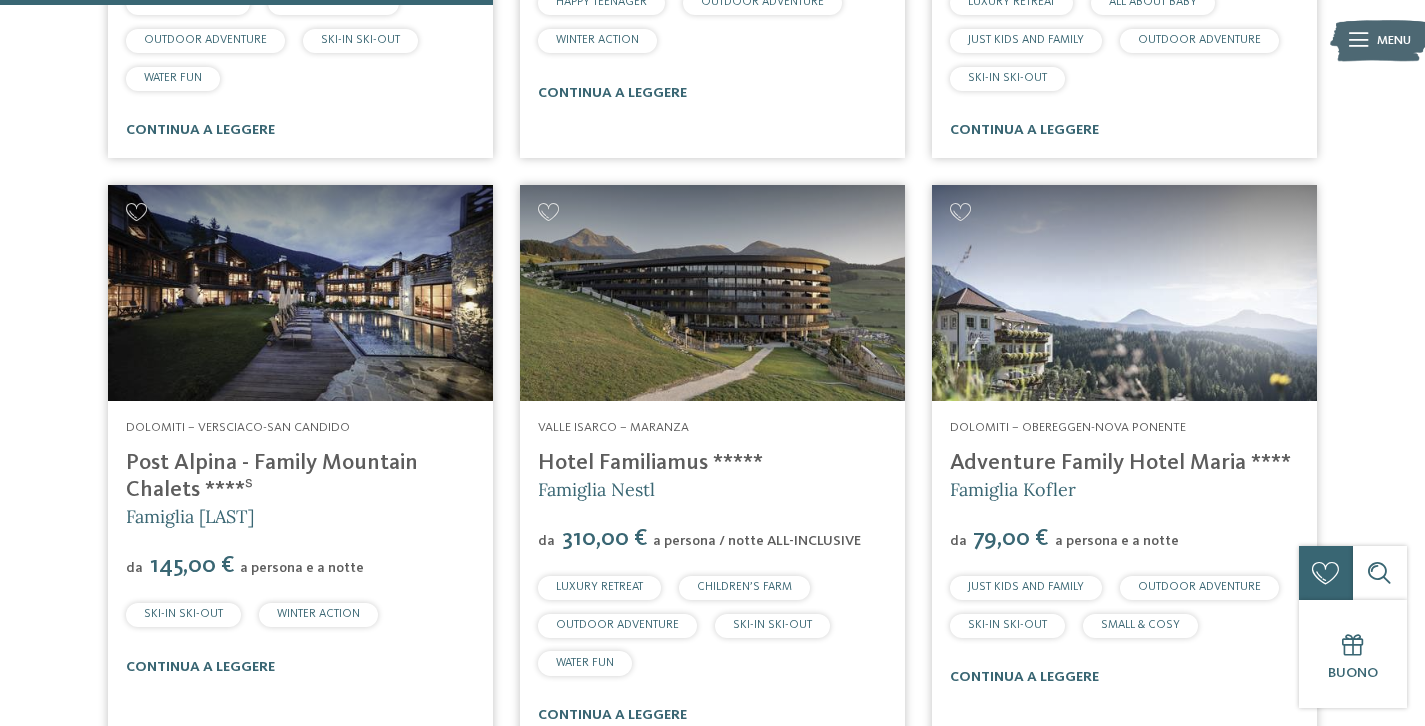click at bounding box center [1124, 293] 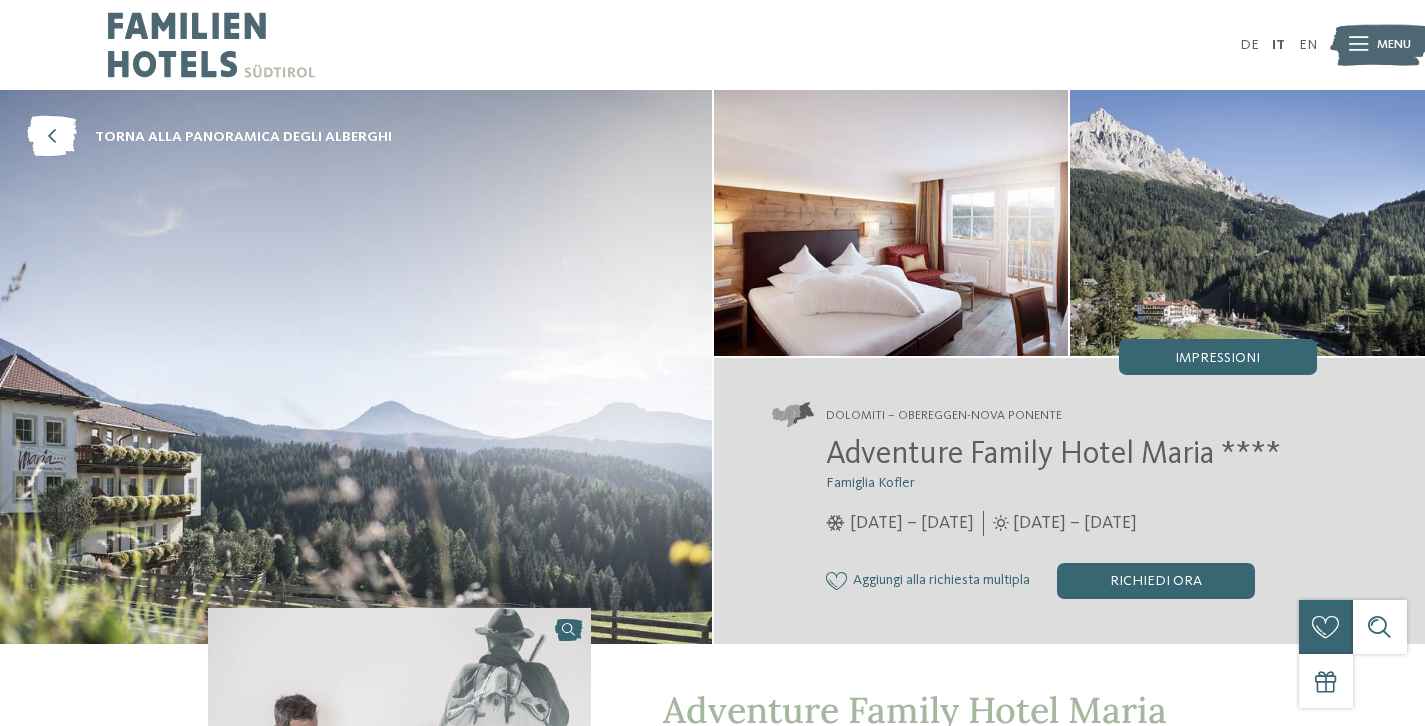 scroll, scrollTop: 0, scrollLeft: 0, axis: both 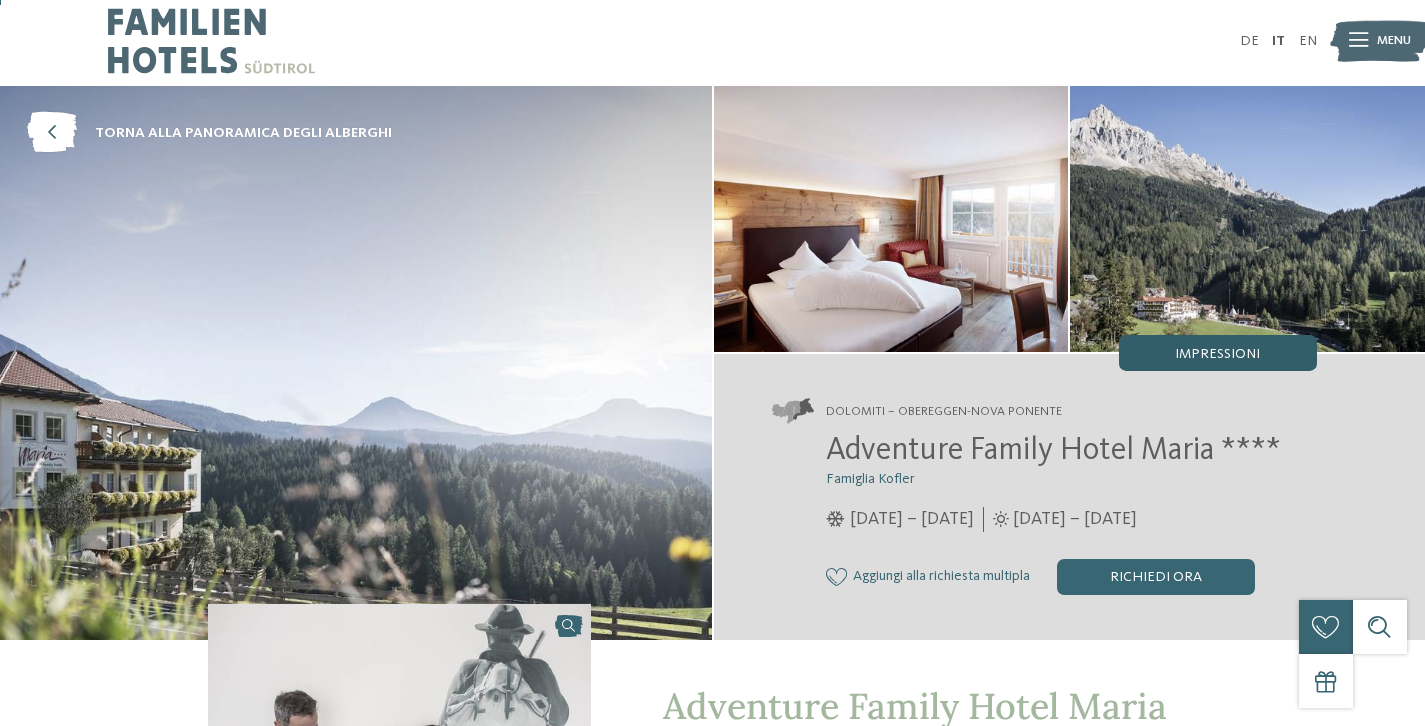 click on "Impressioni" at bounding box center [1217, 354] 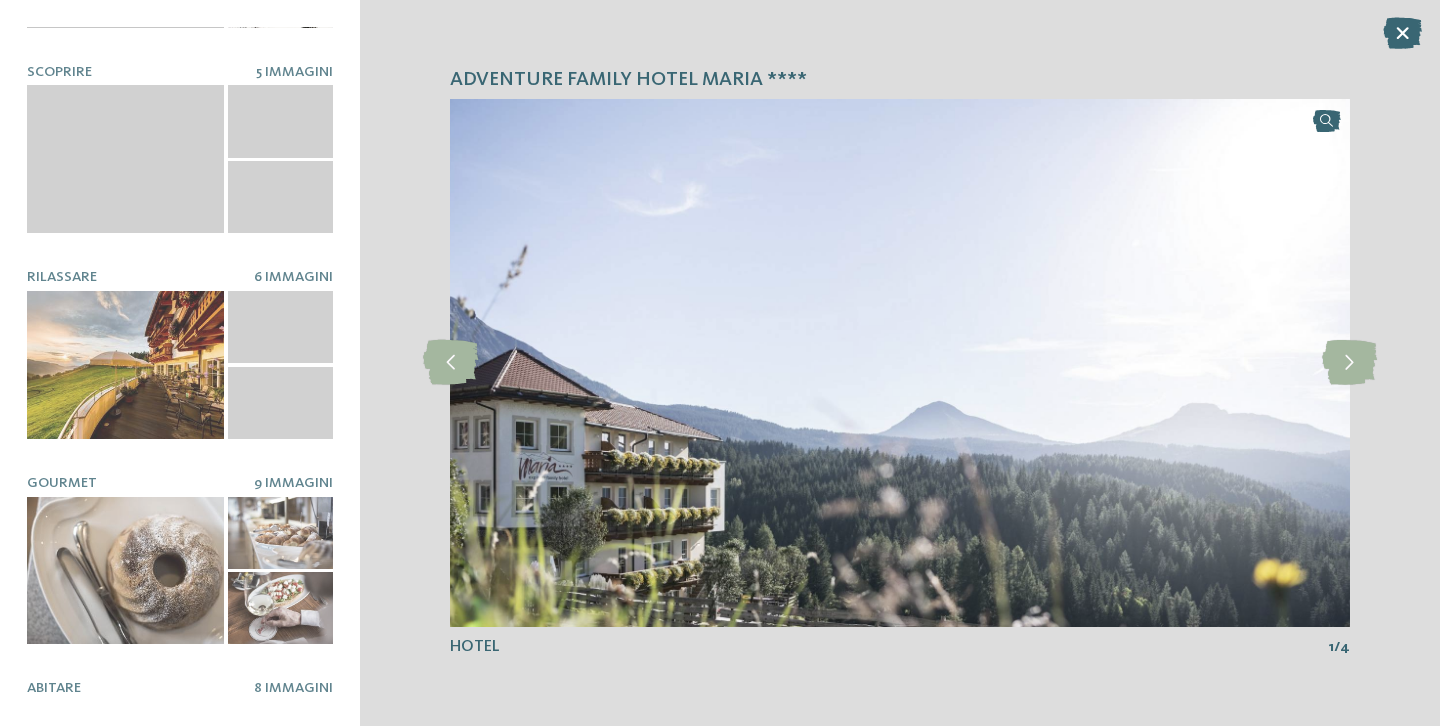 scroll, scrollTop: 197, scrollLeft: 0, axis: vertical 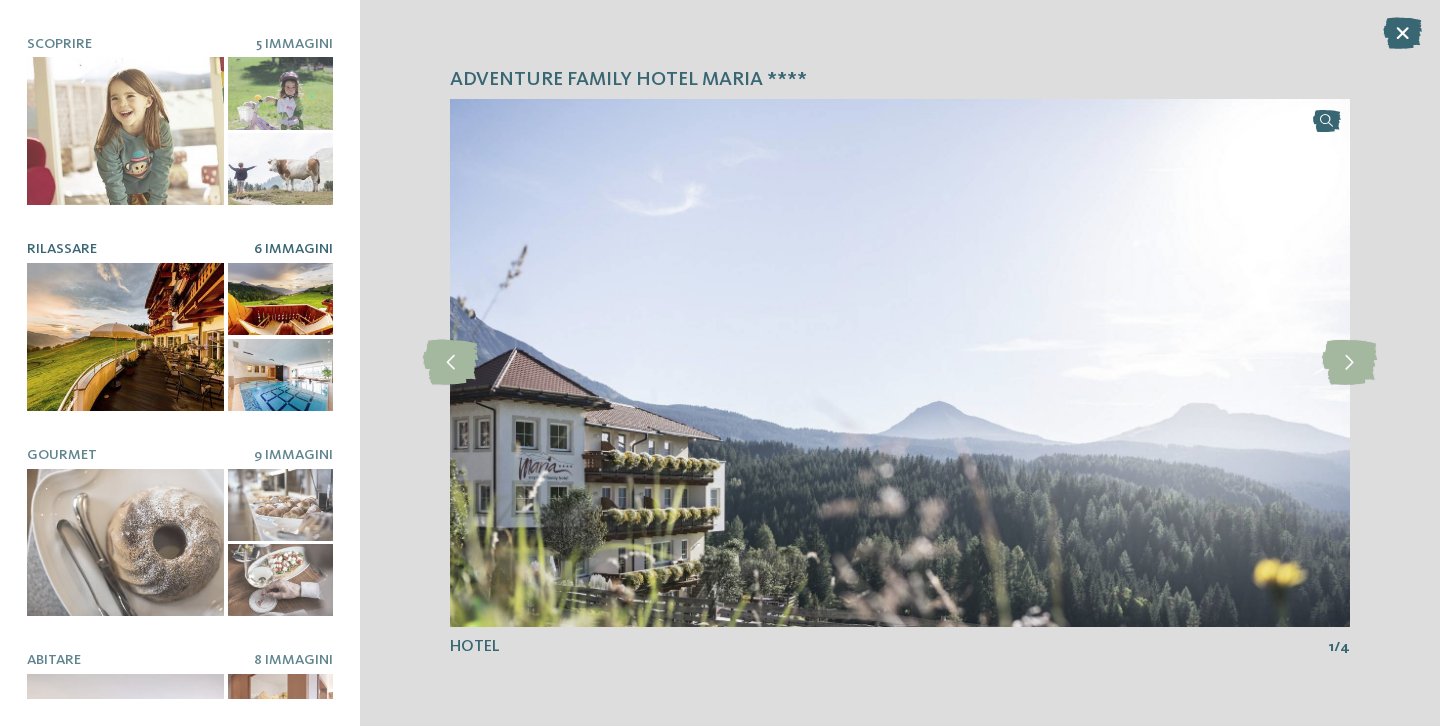 click at bounding box center [280, 375] 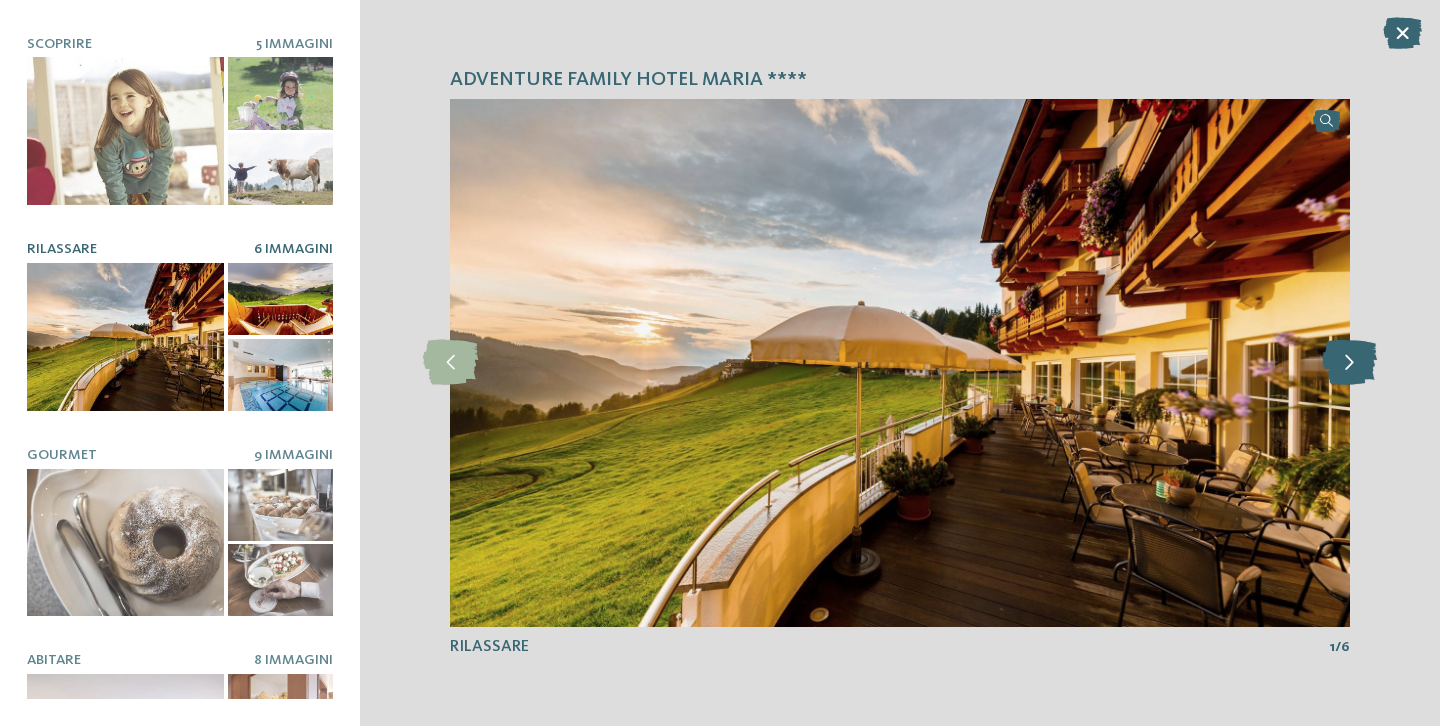 click at bounding box center [1349, 362] 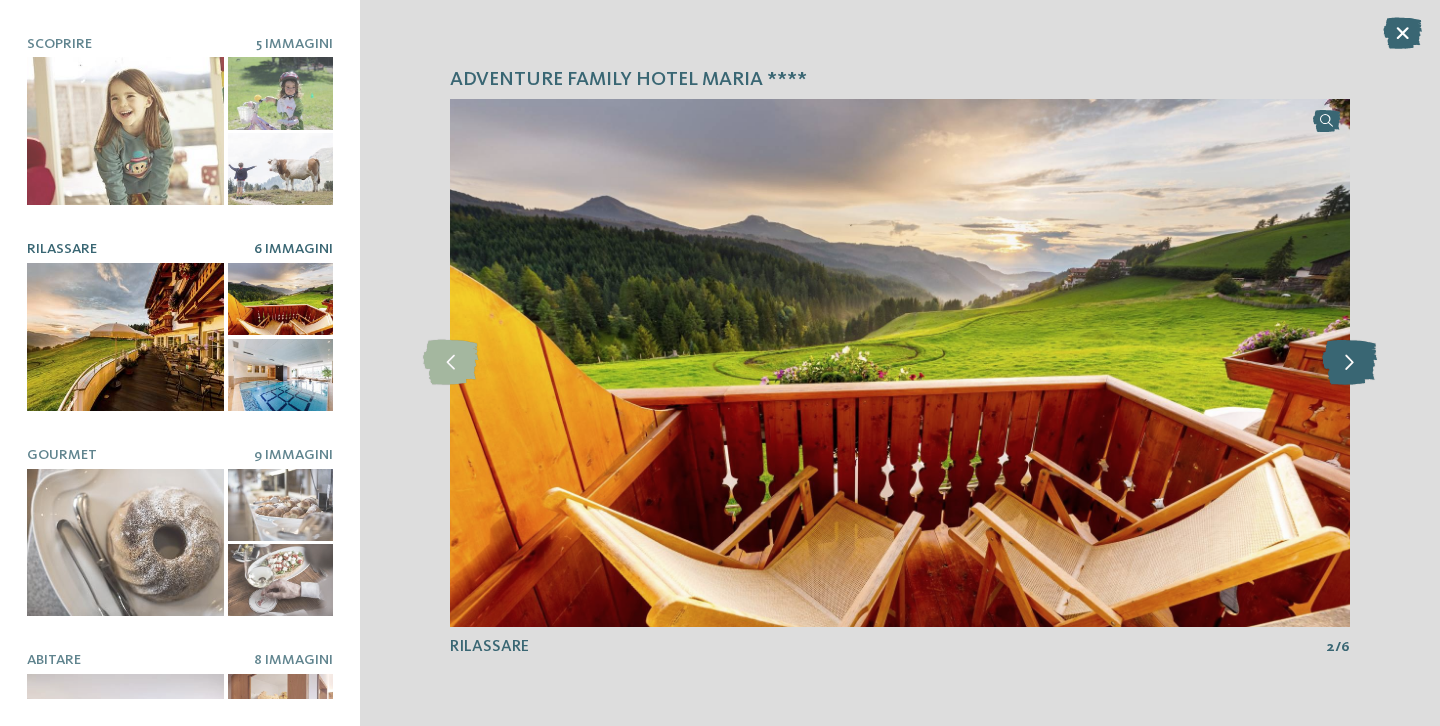 click at bounding box center [1349, 362] 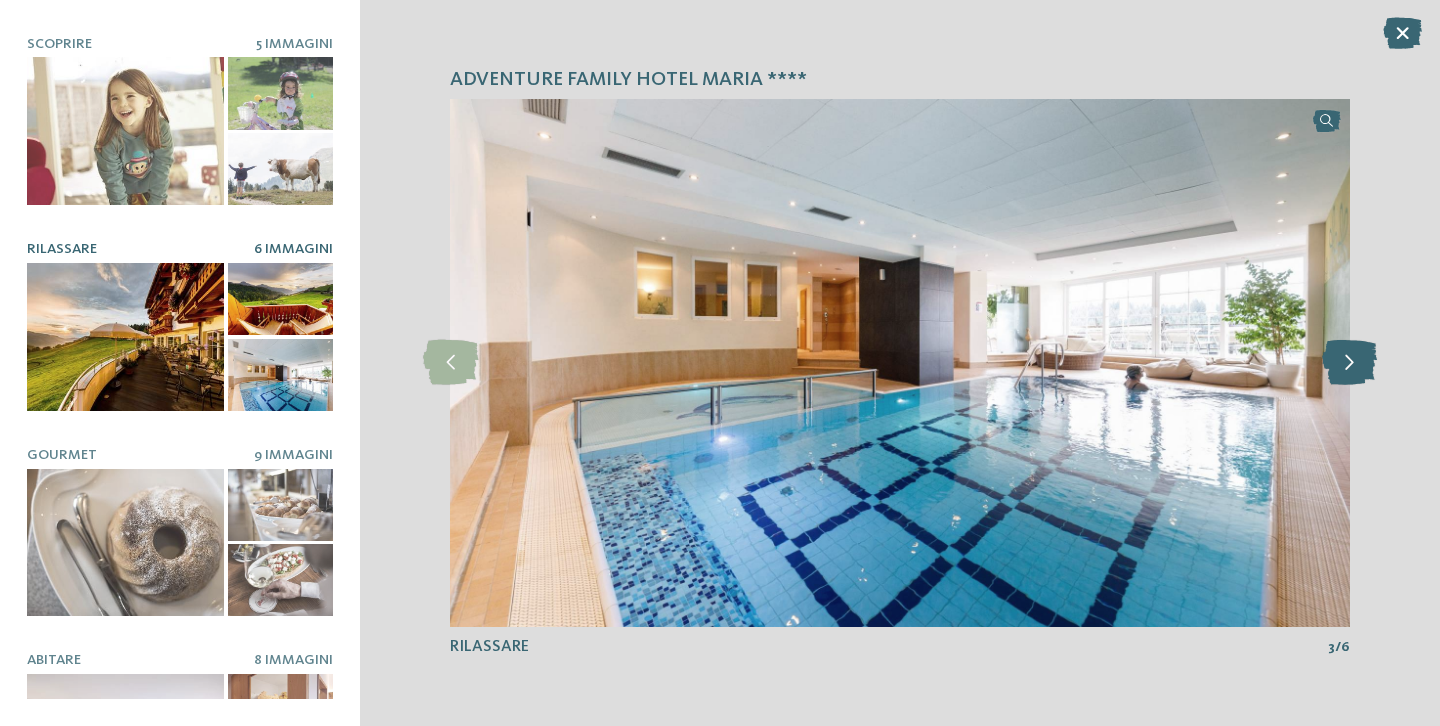 click at bounding box center [1349, 362] 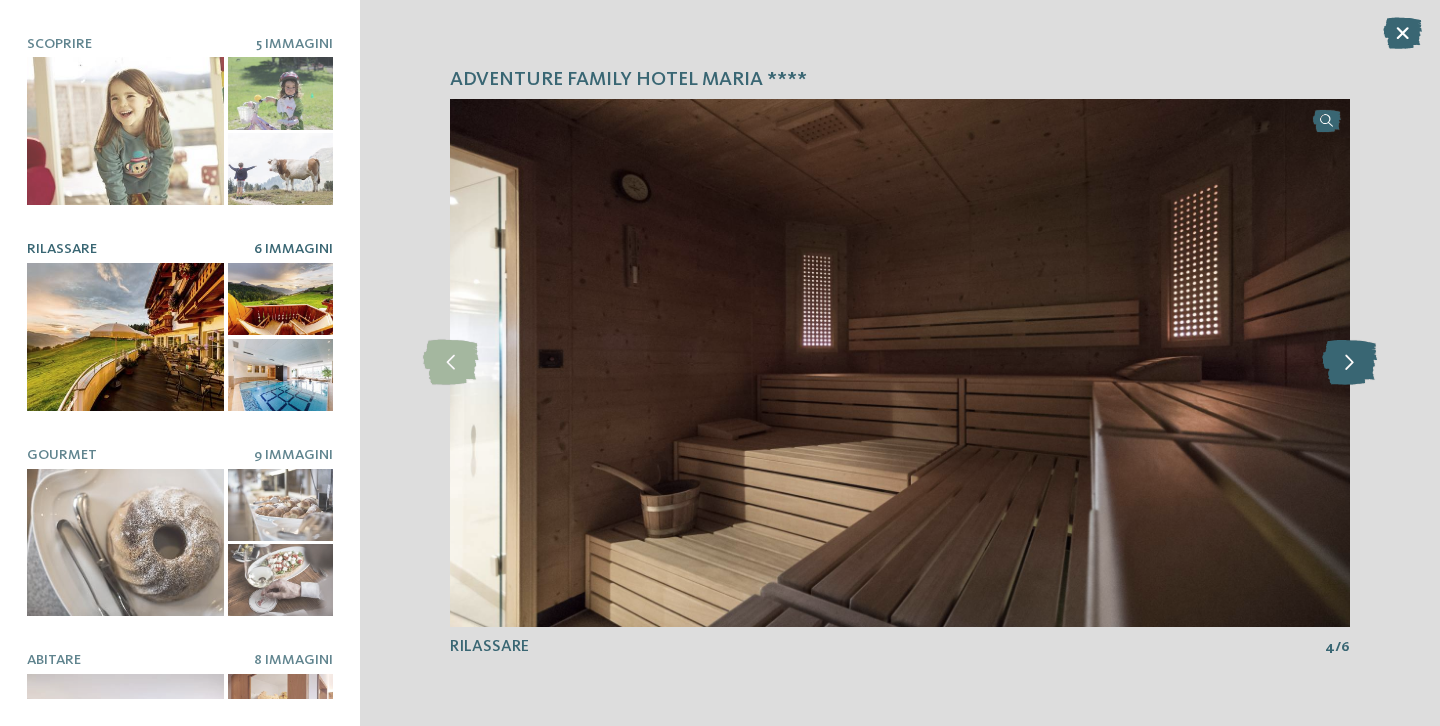 click at bounding box center [1349, 362] 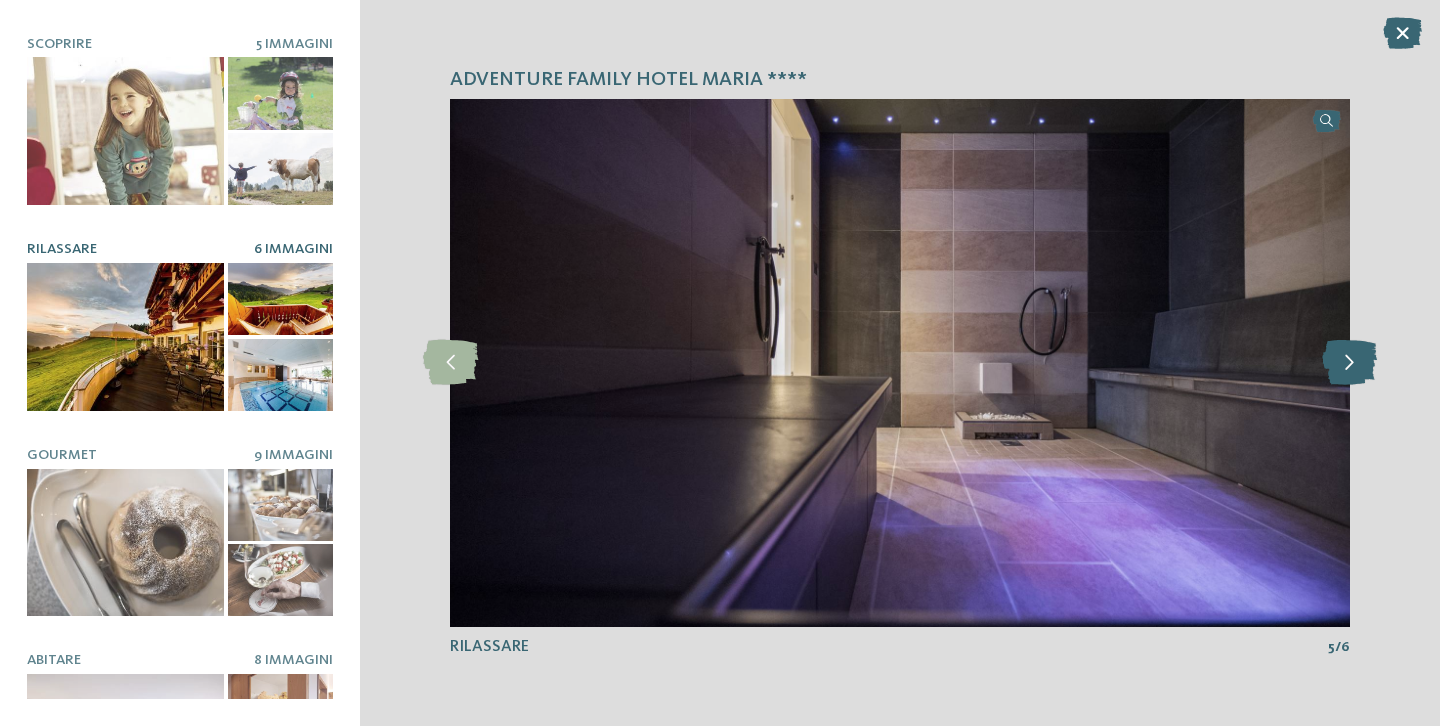 click at bounding box center (1349, 362) 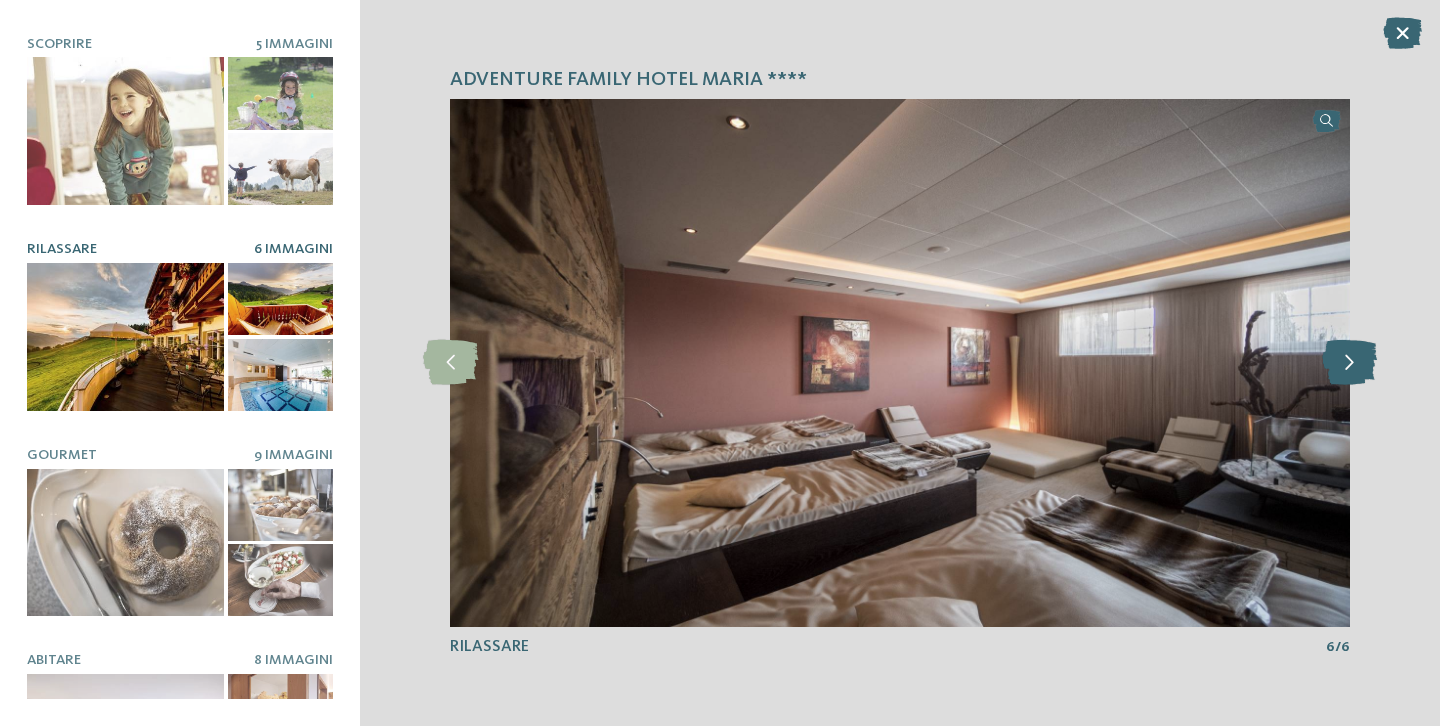 click at bounding box center (1349, 362) 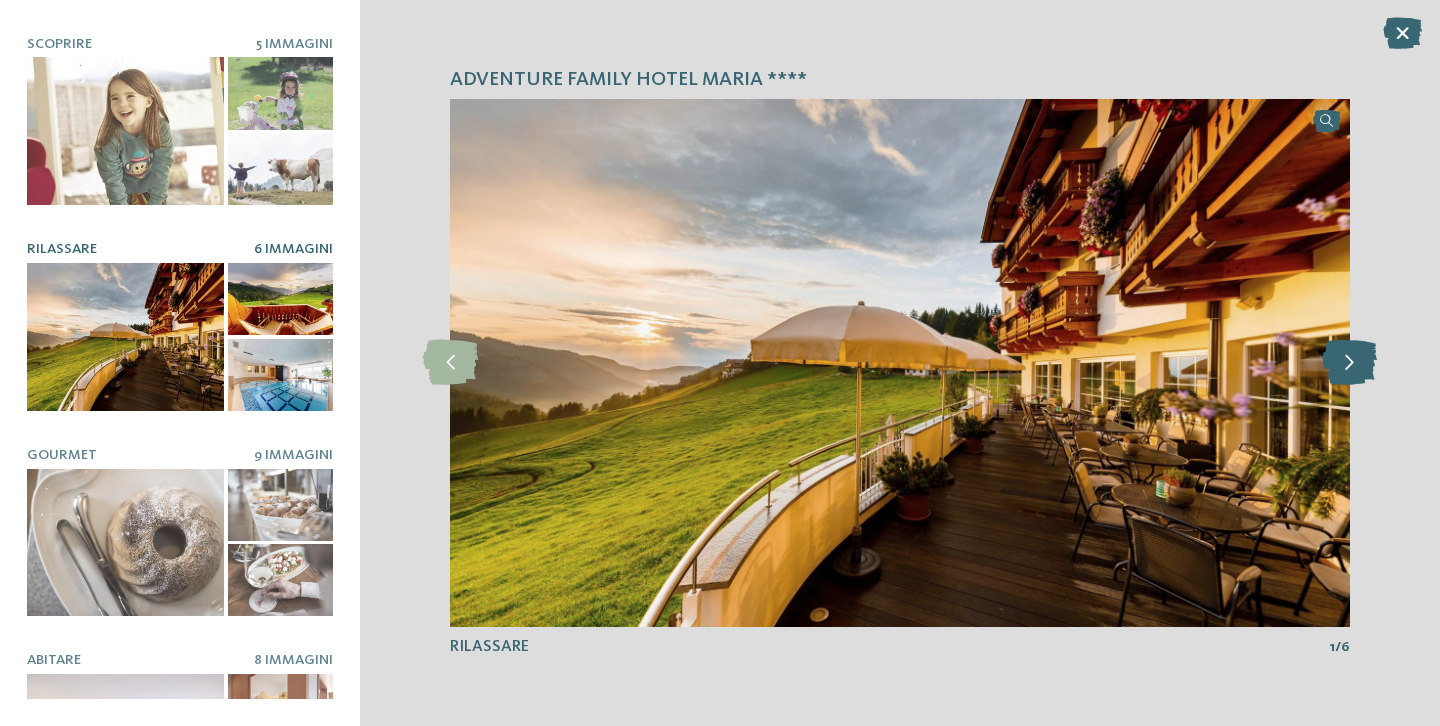 click at bounding box center (1349, 362) 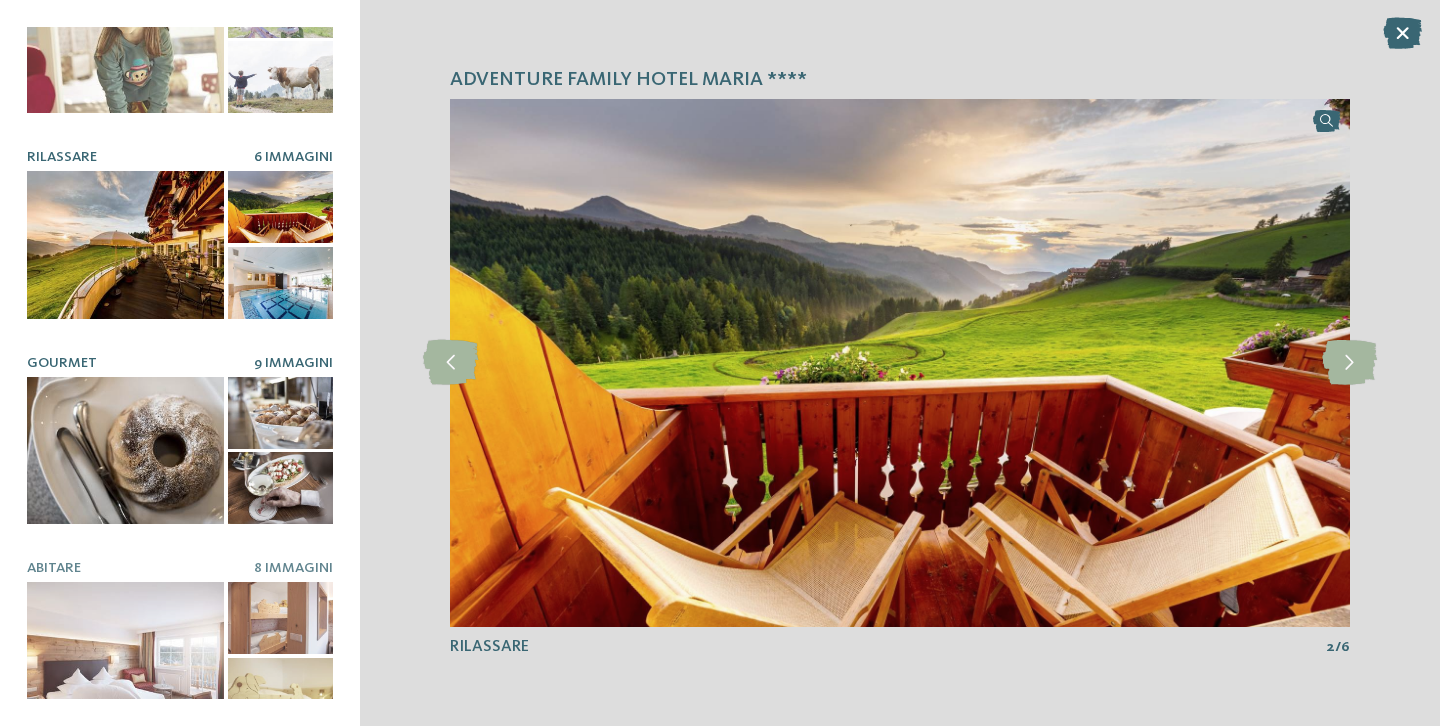 scroll, scrollTop: 293, scrollLeft: 0, axis: vertical 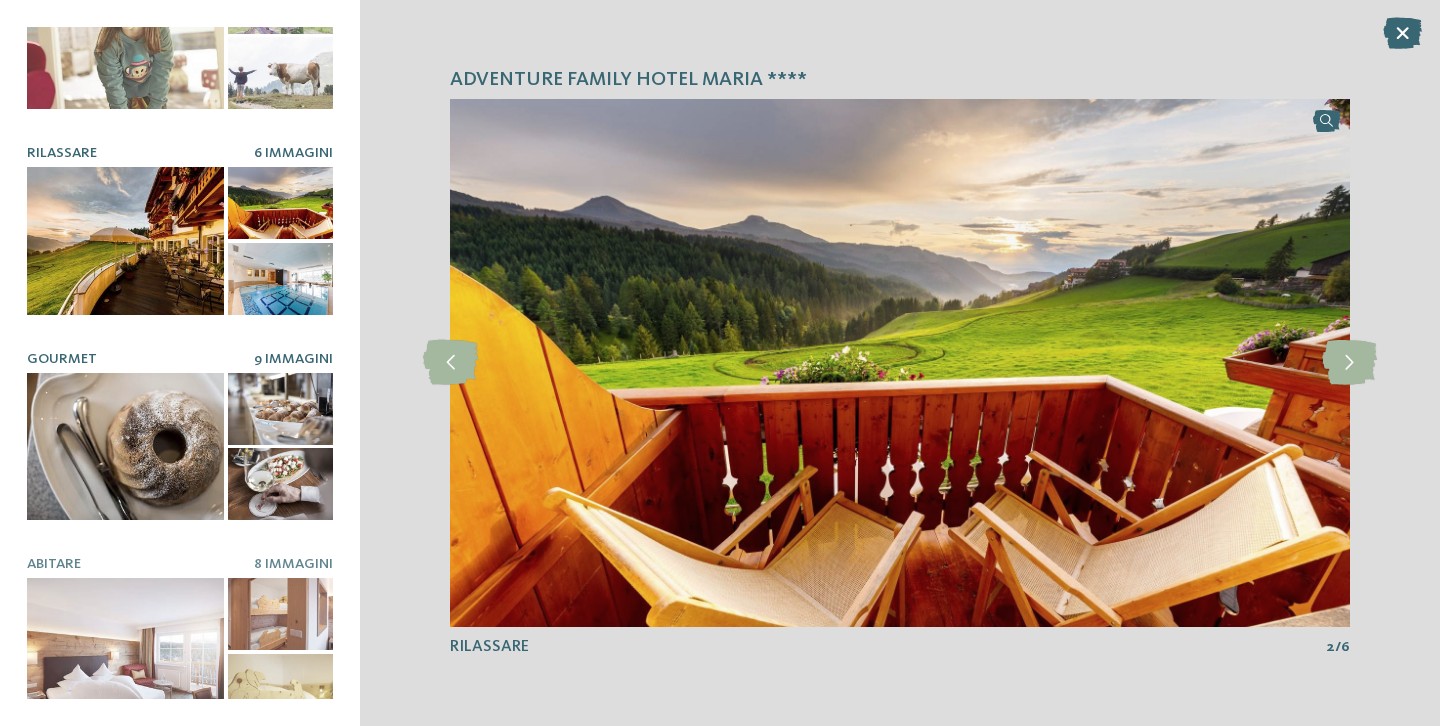 click at bounding box center [125, 447] 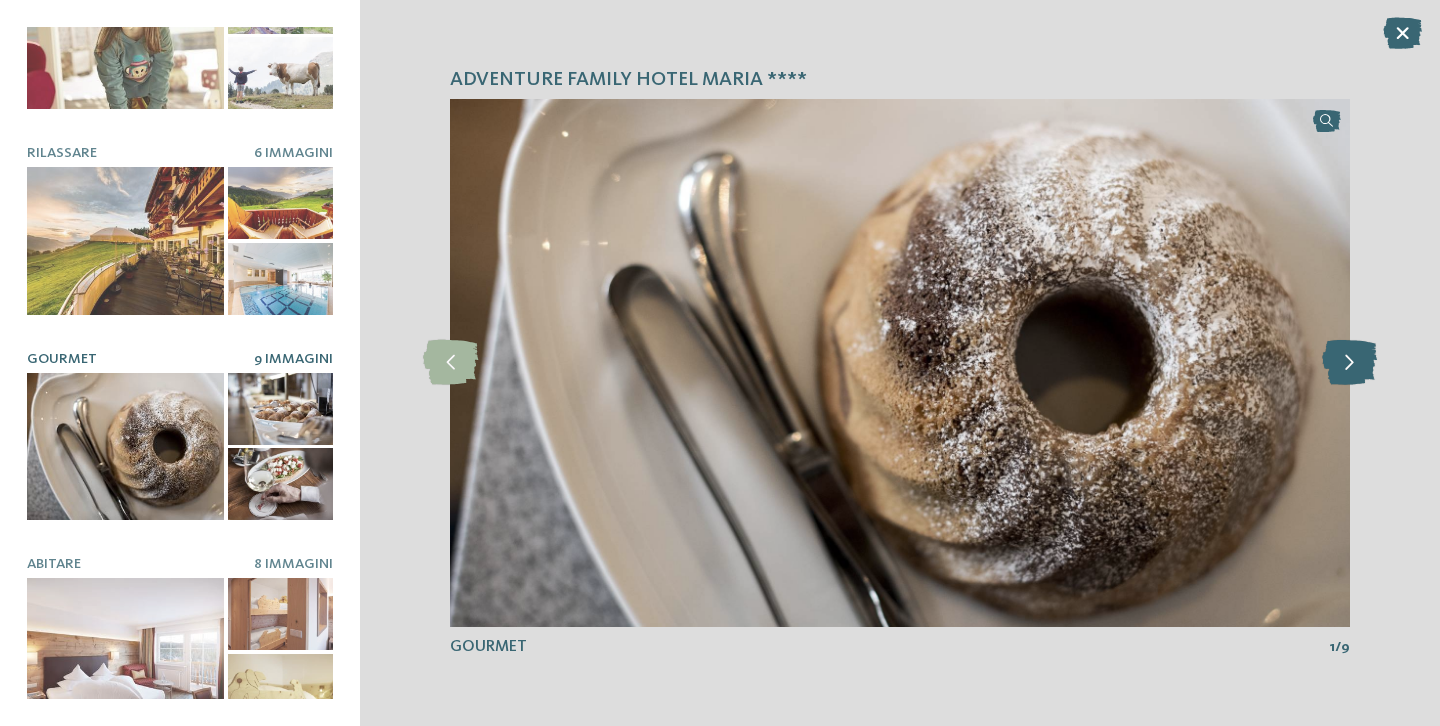 click at bounding box center [1349, 362] 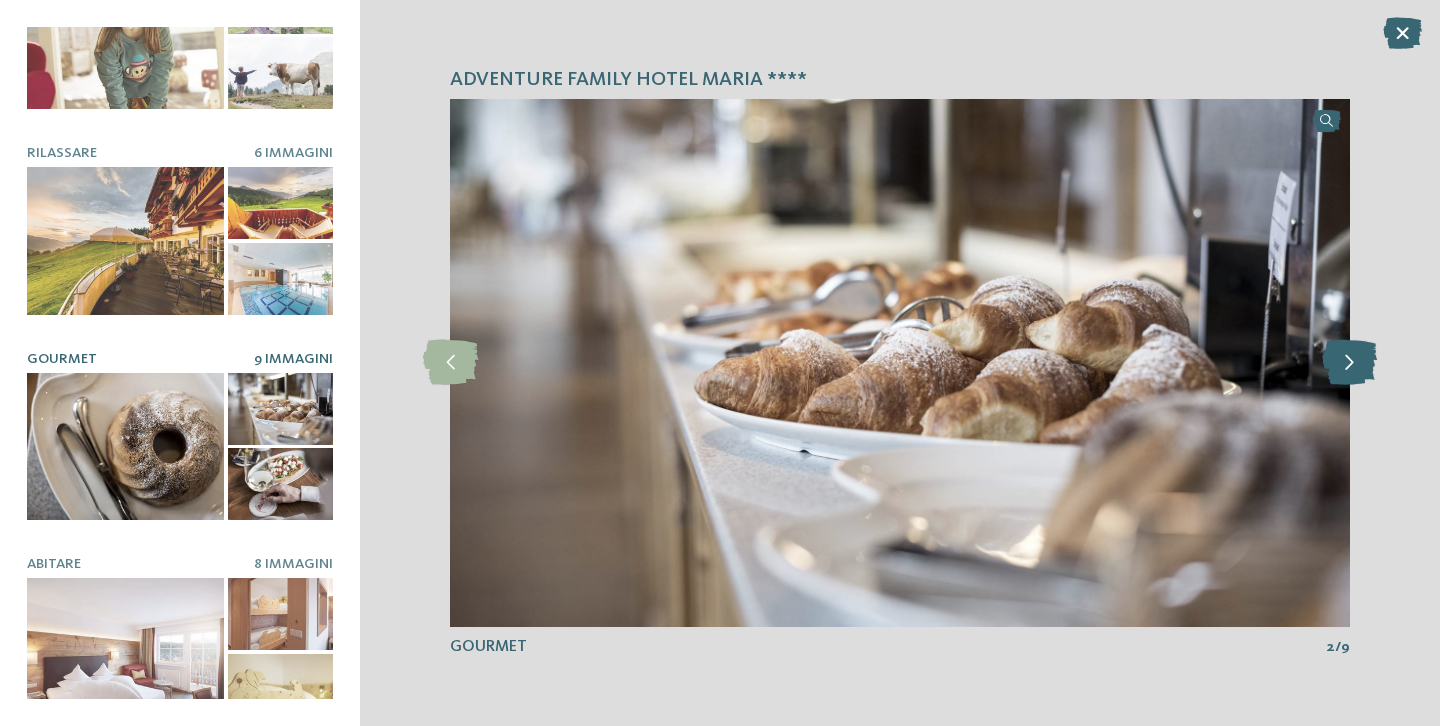 click at bounding box center [1349, 362] 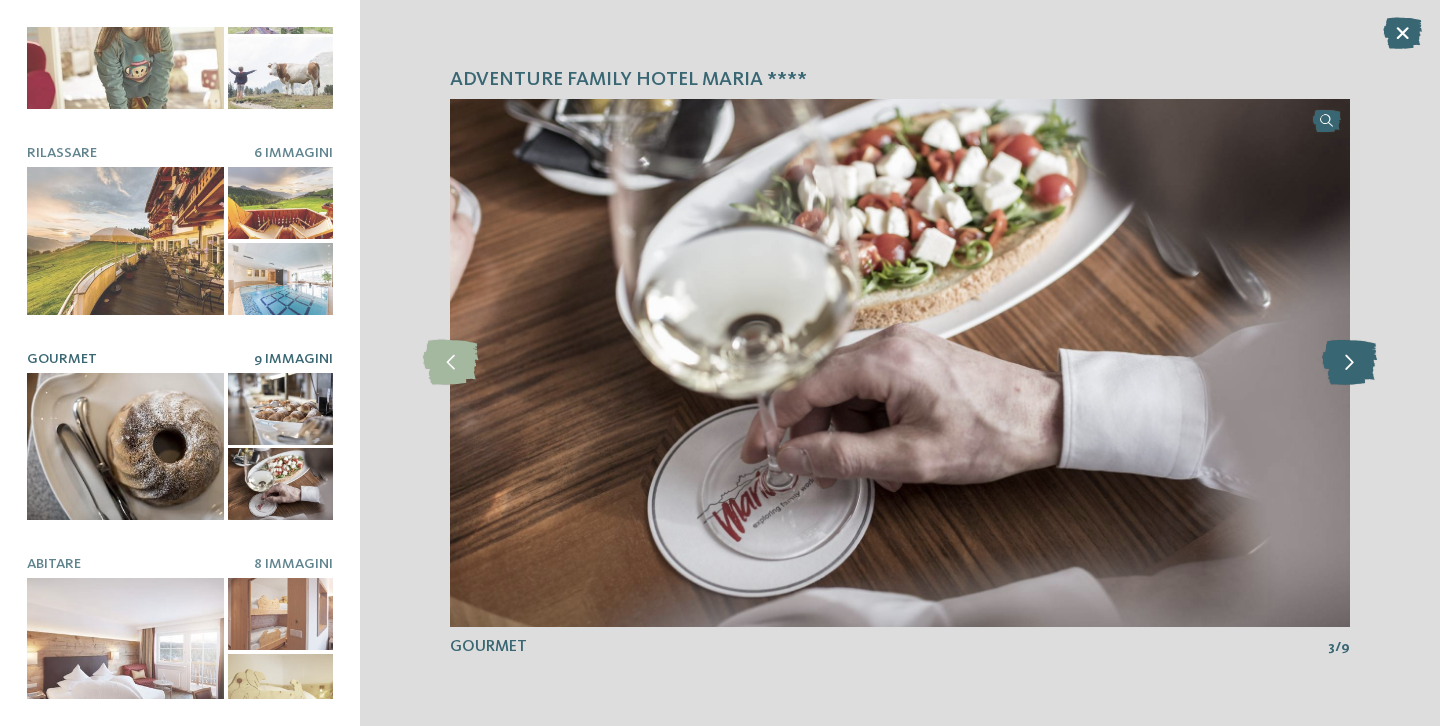 click at bounding box center (1349, 362) 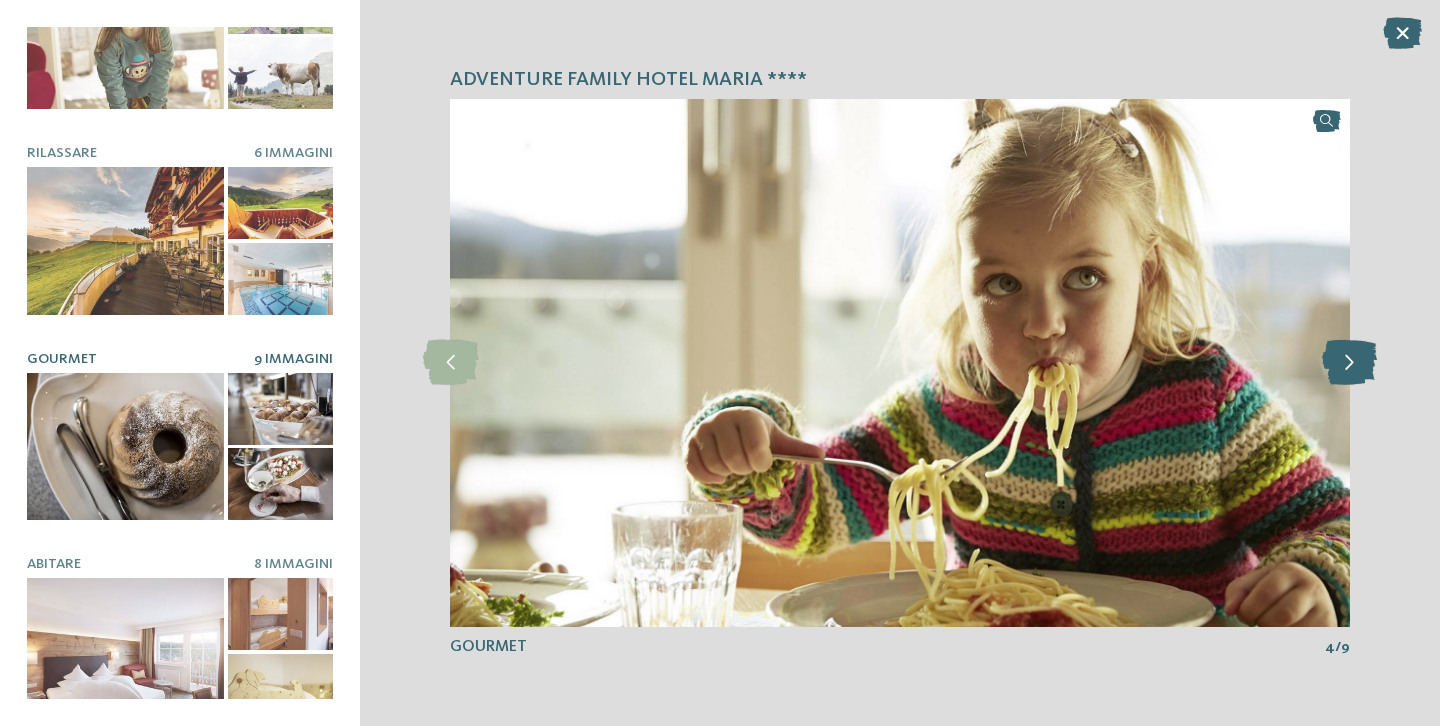 click at bounding box center (1349, 362) 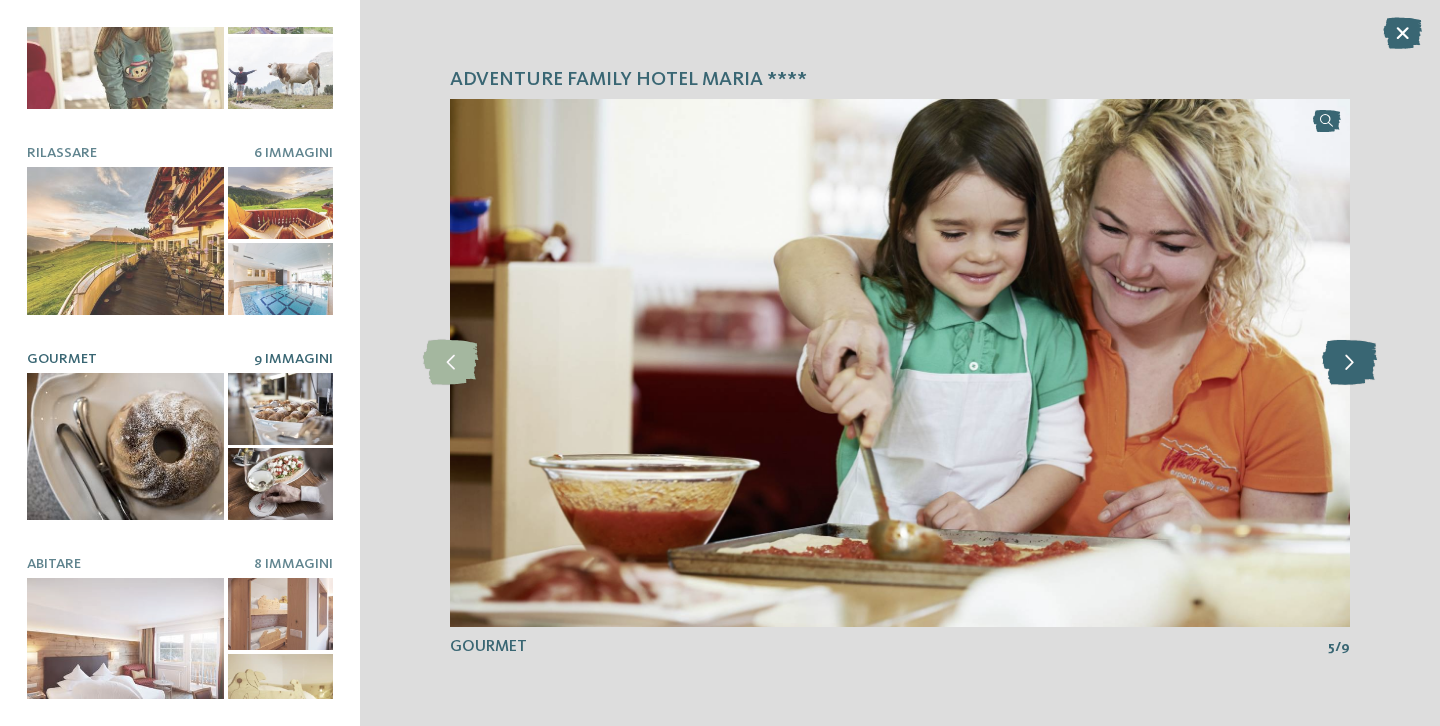 click at bounding box center [1349, 362] 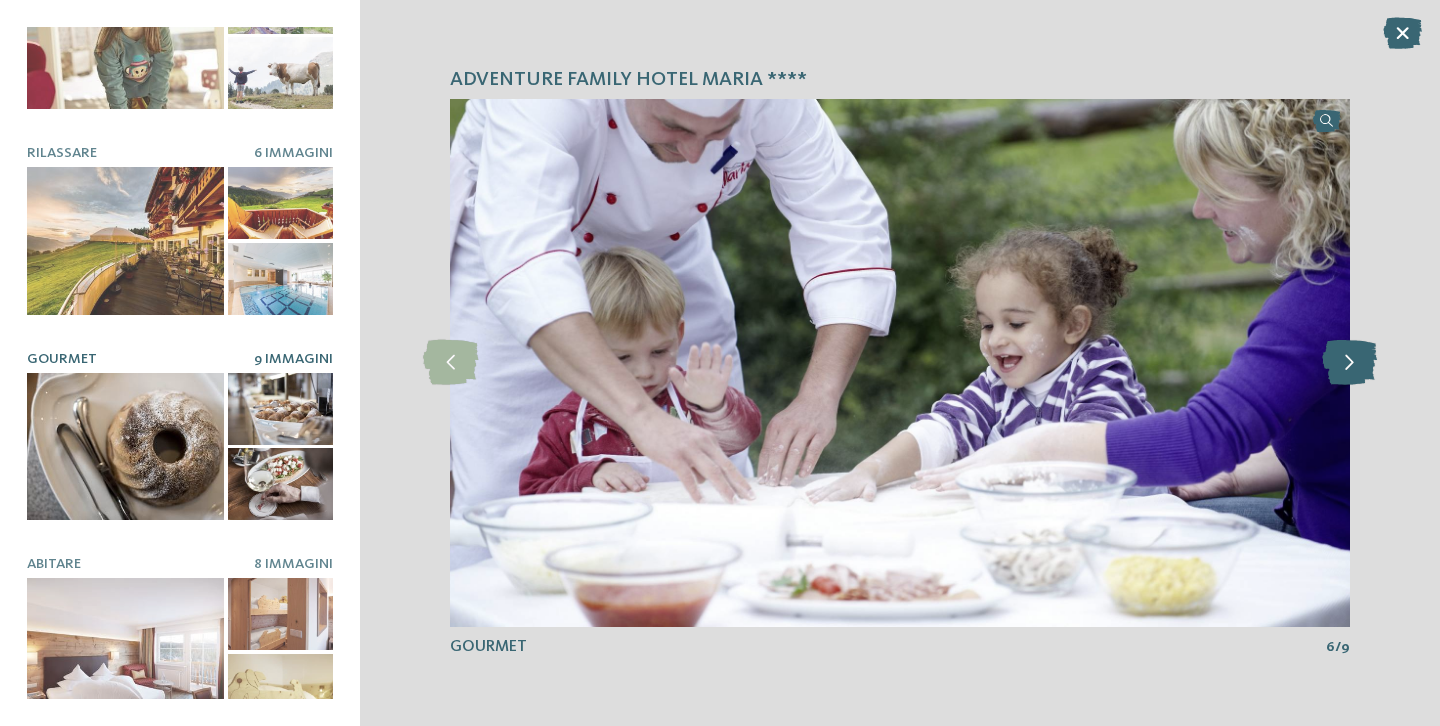 click at bounding box center [1349, 362] 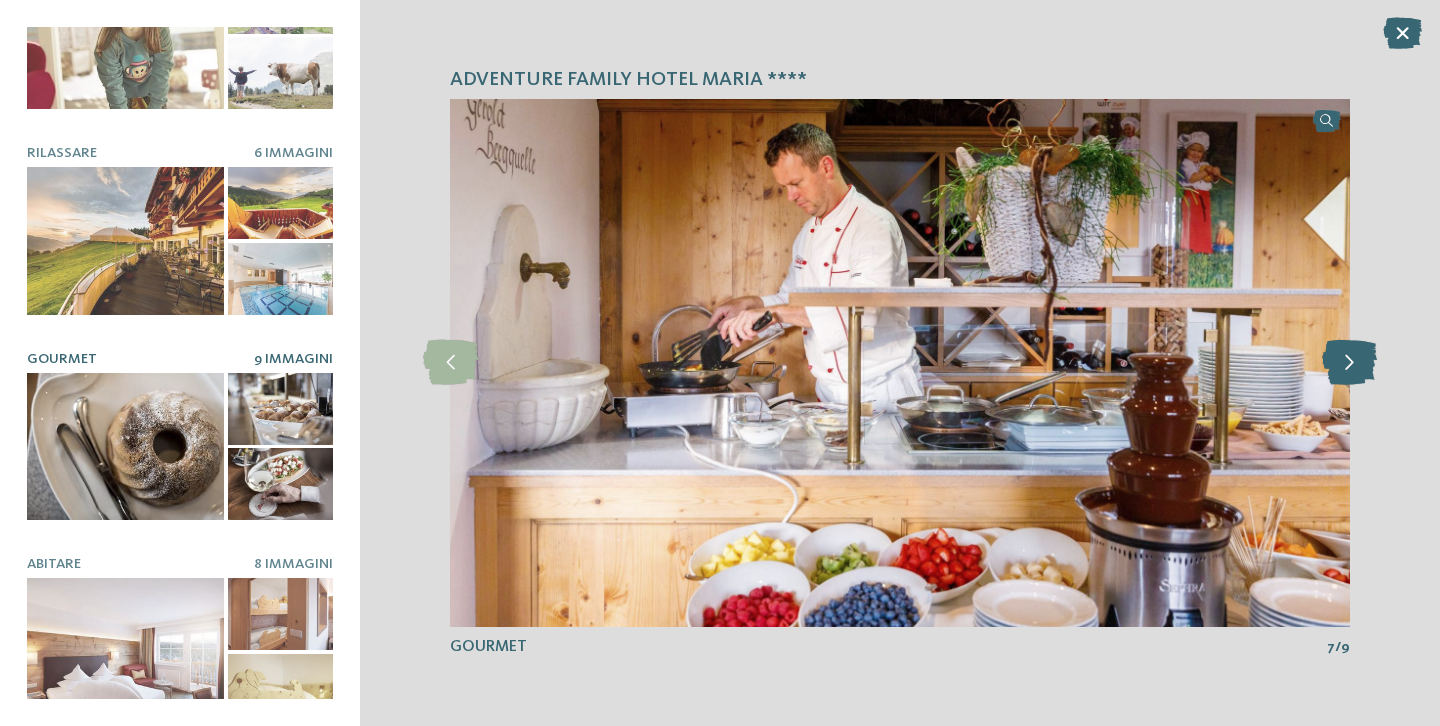click at bounding box center [1349, 362] 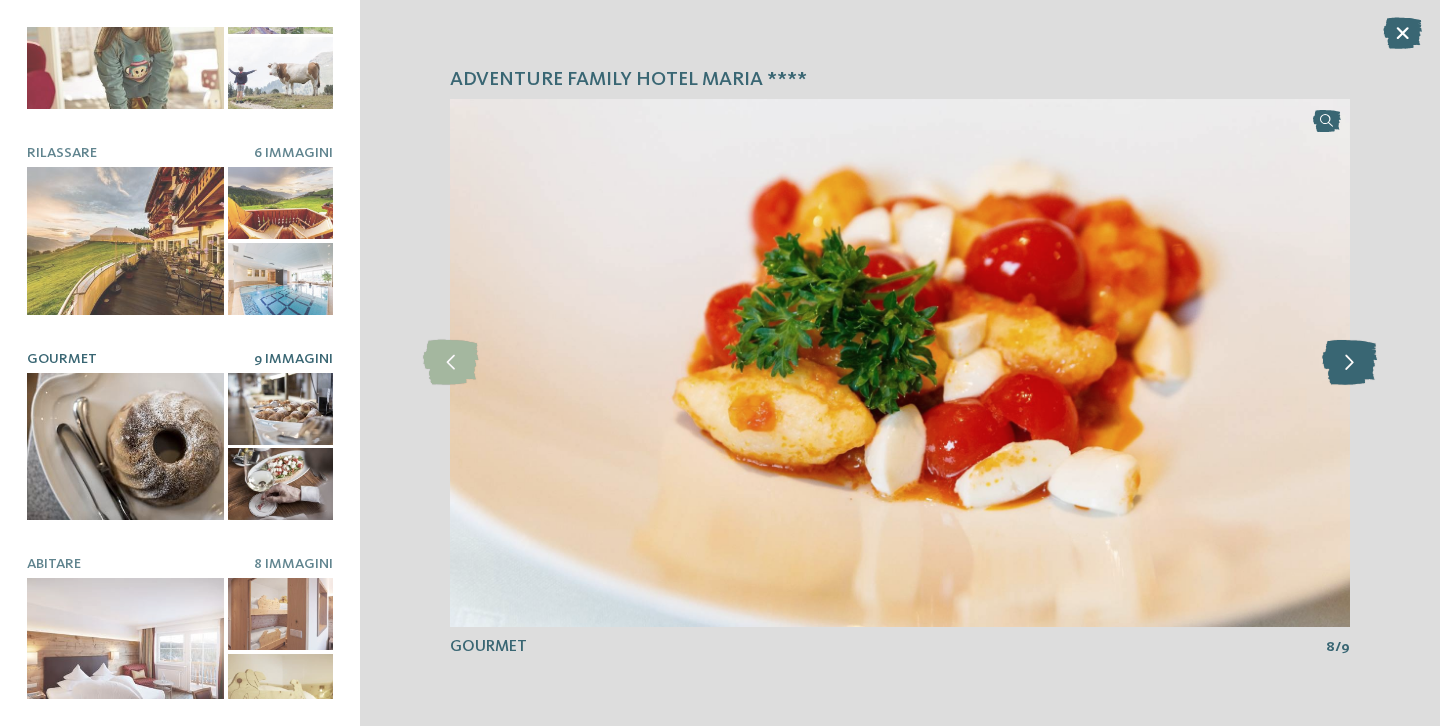 click at bounding box center (1349, 362) 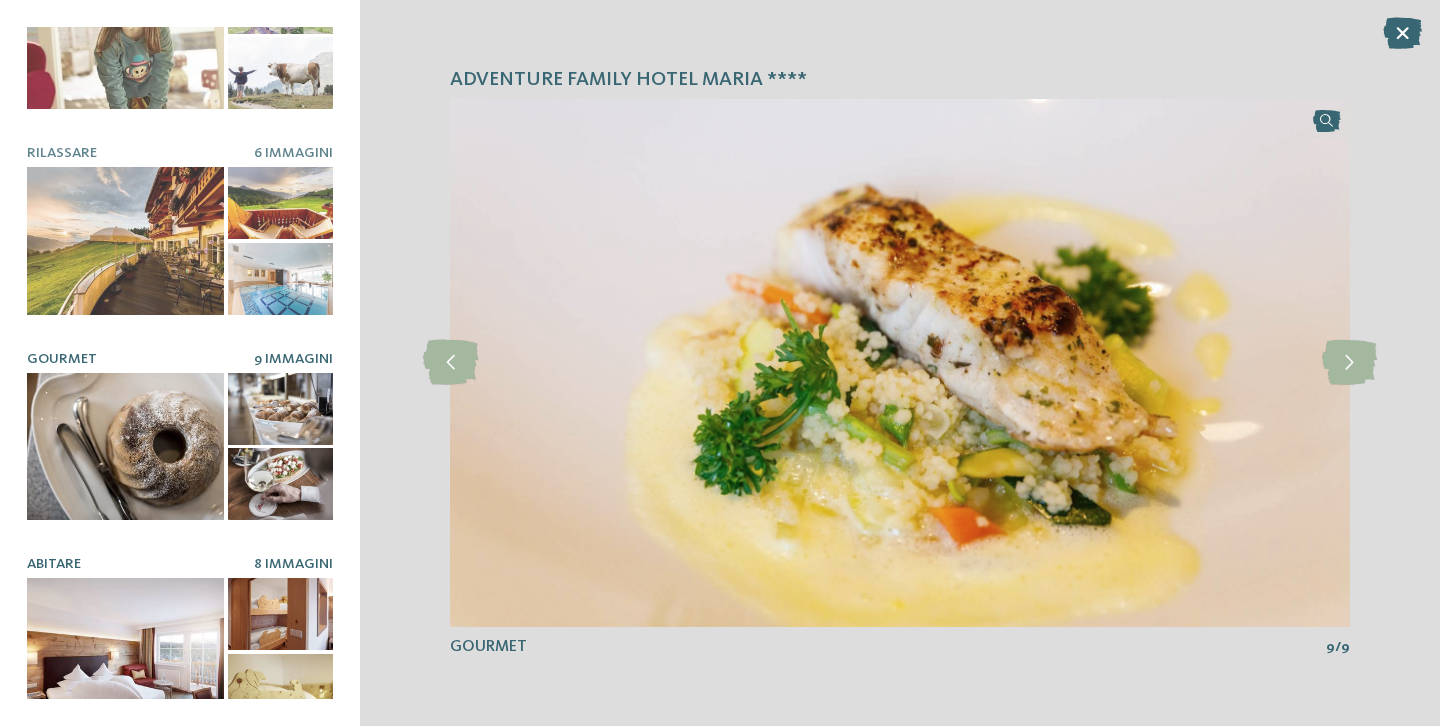 click at bounding box center (125, 652) 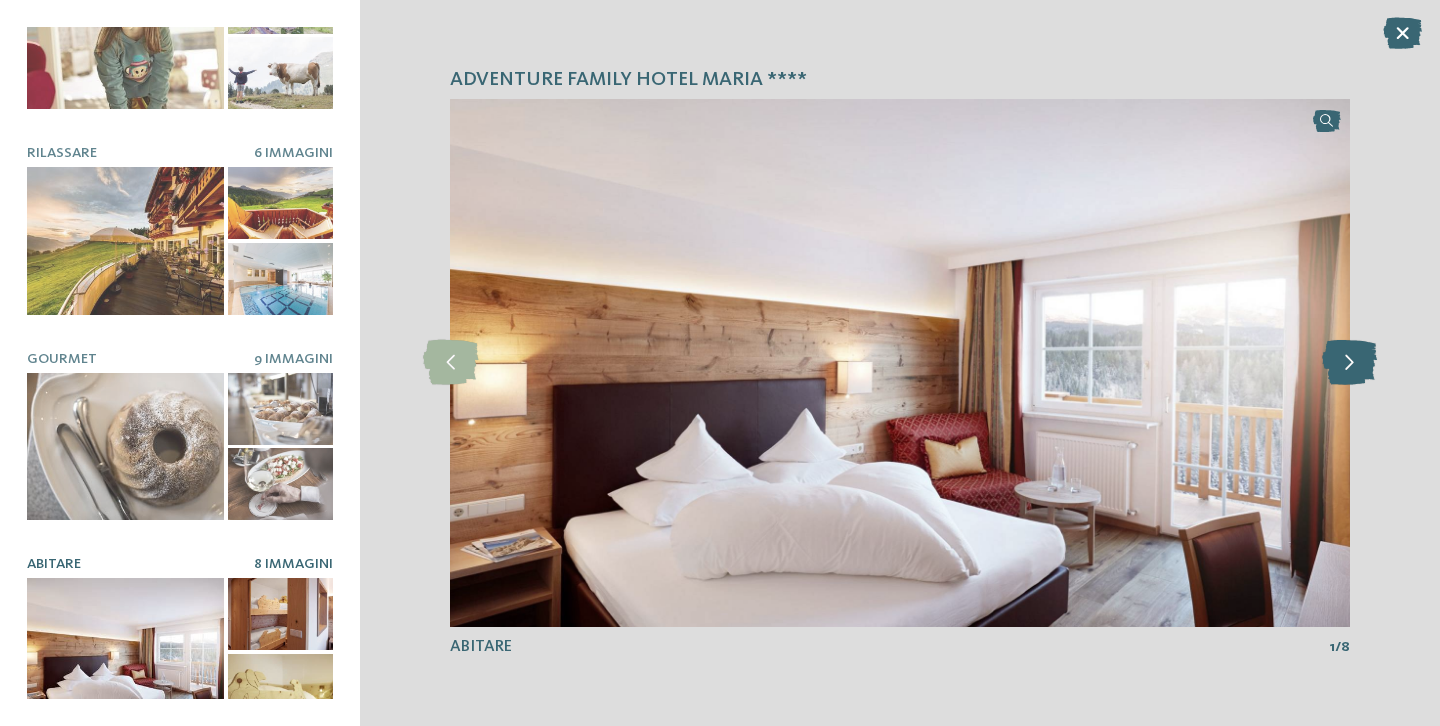 click at bounding box center (1349, 362) 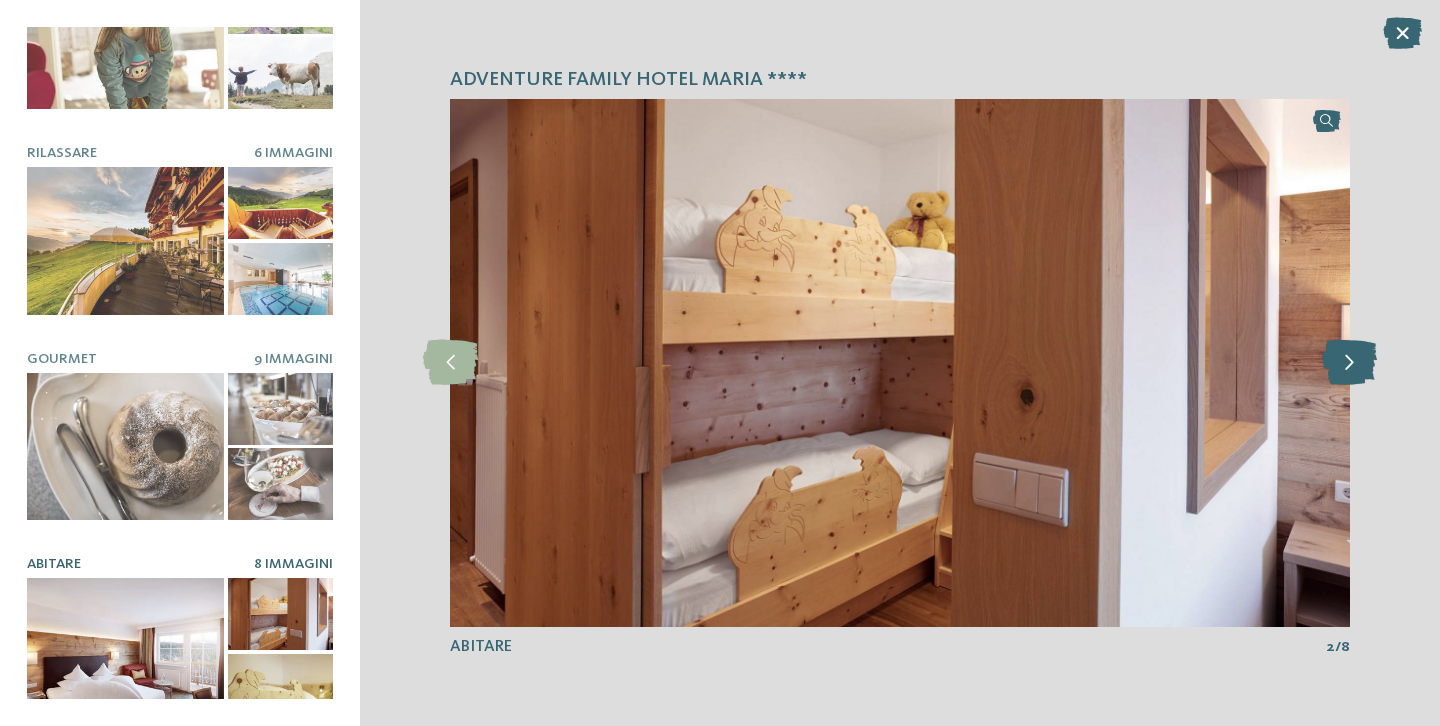 click at bounding box center (1349, 362) 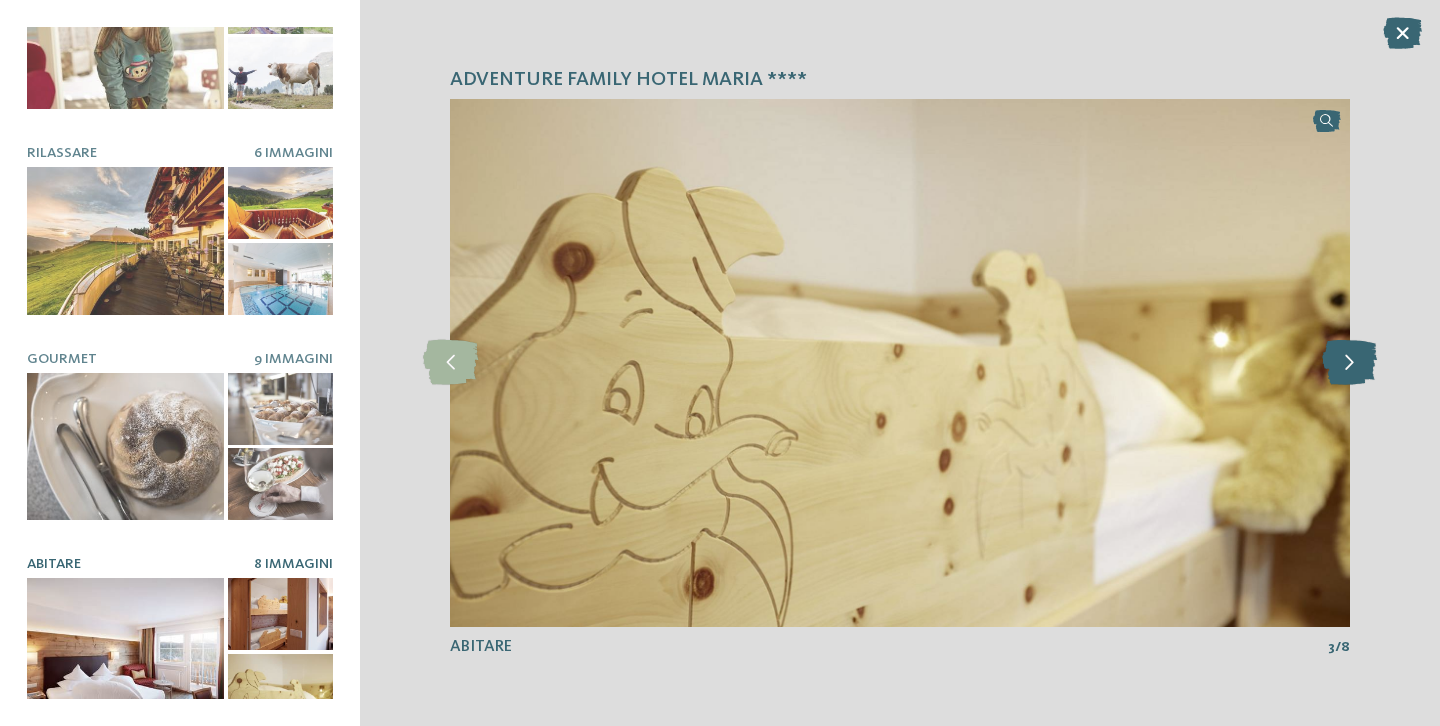 click at bounding box center [1349, 362] 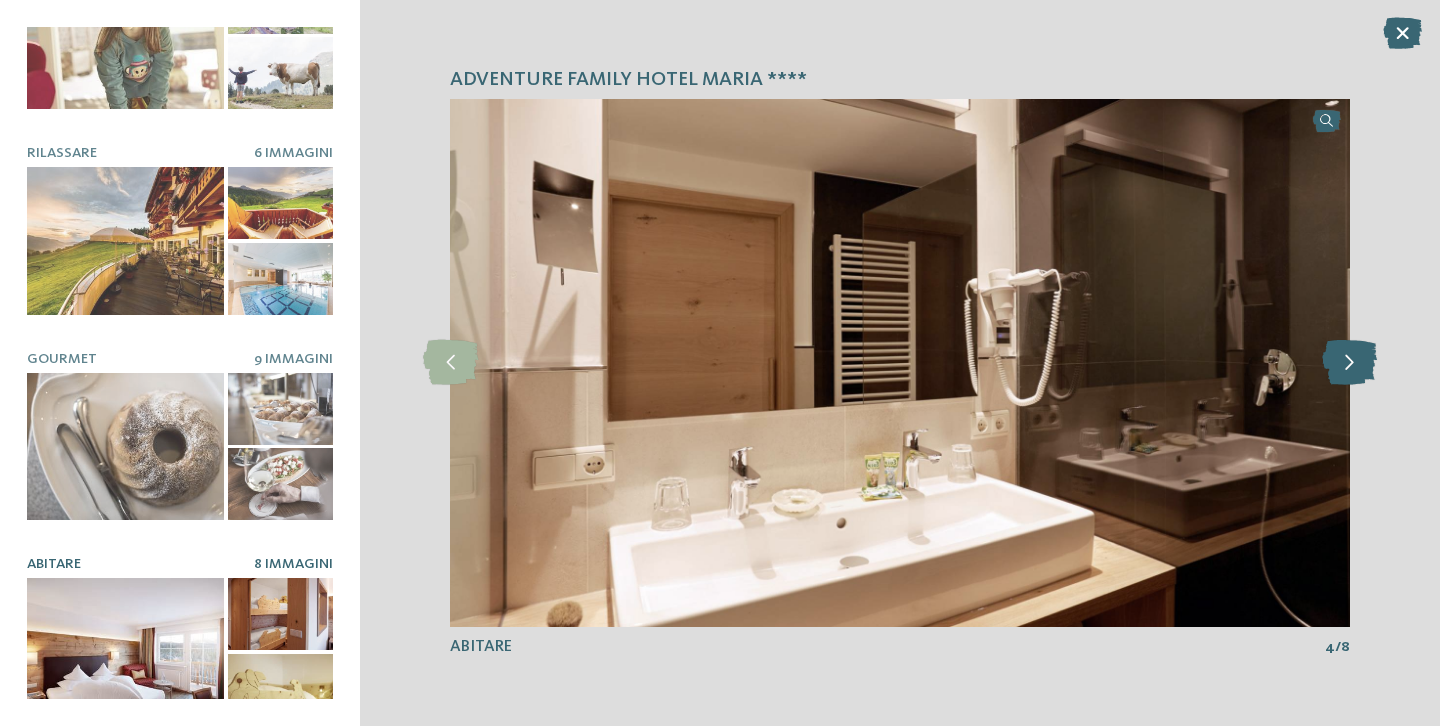 click at bounding box center [1349, 362] 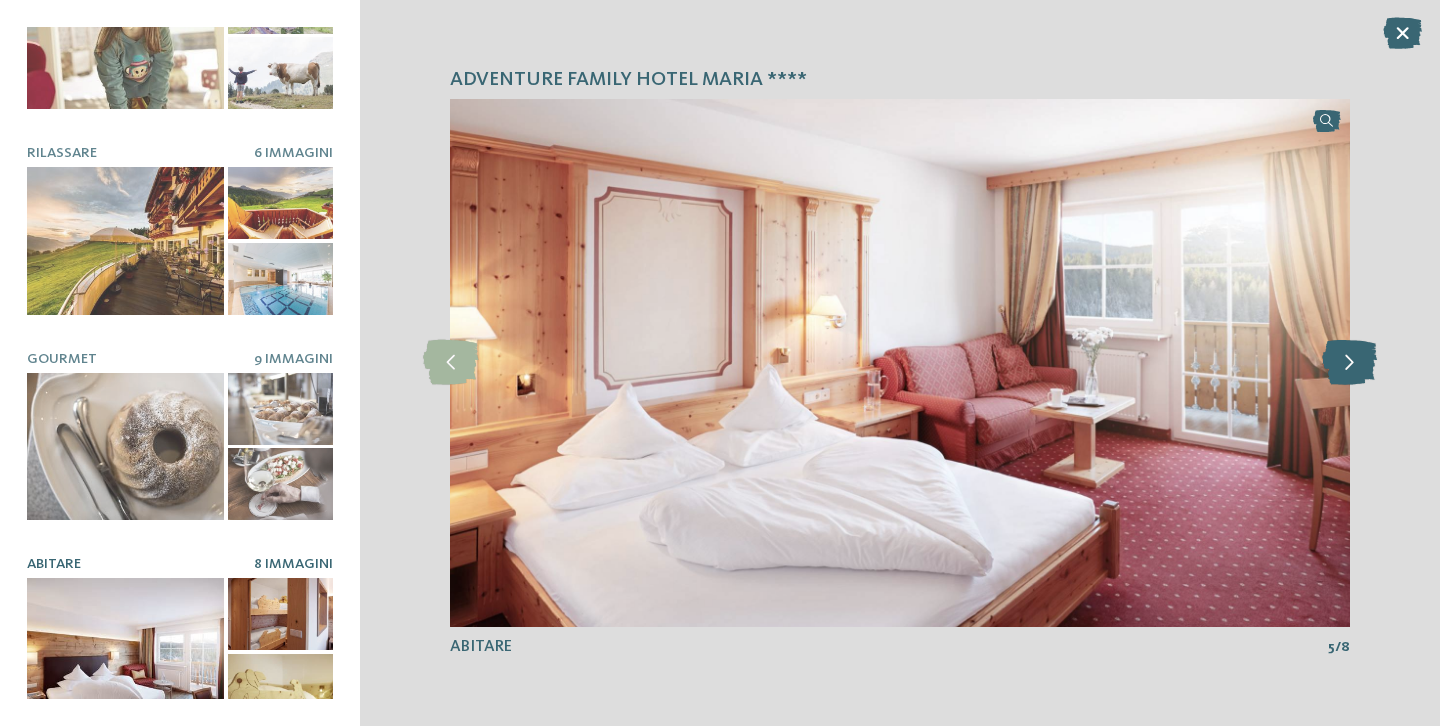 click at bounding box center [1349, 362] 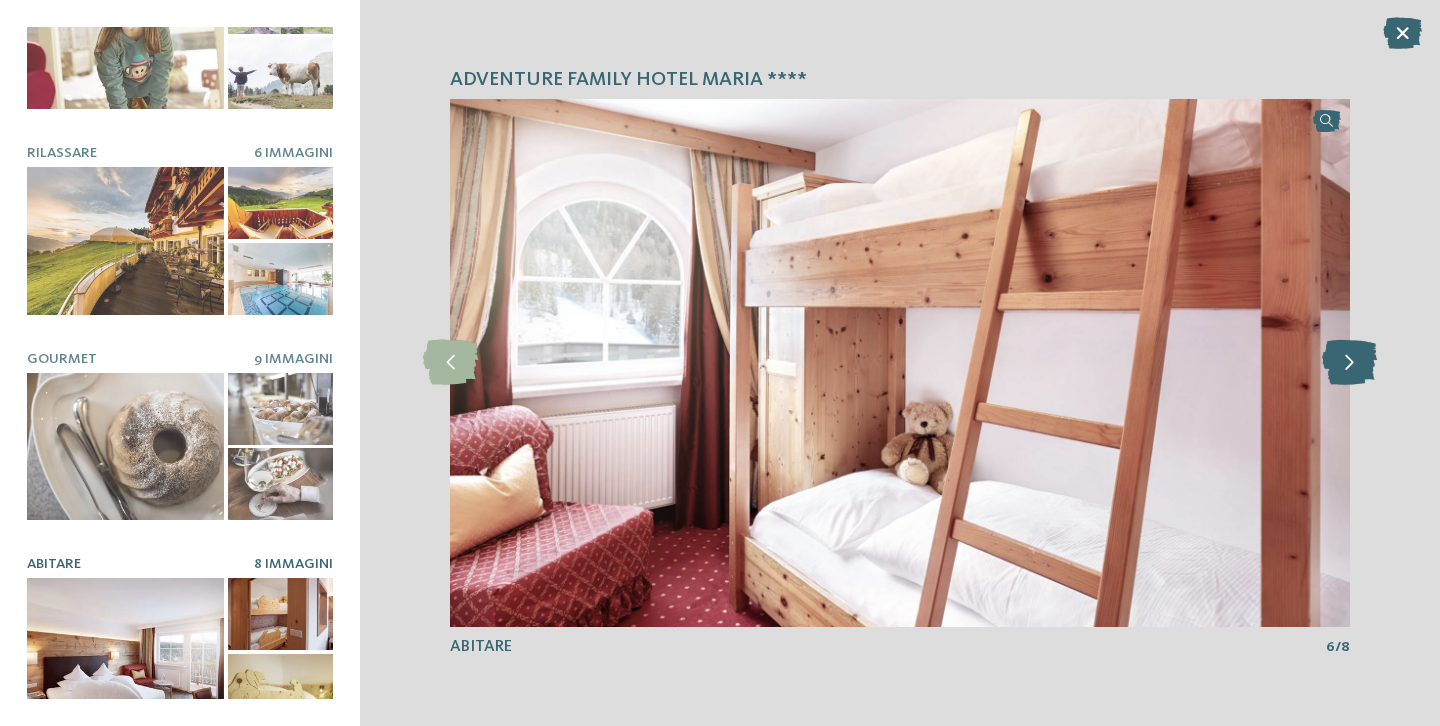 click at bounding box center (1349, 362) 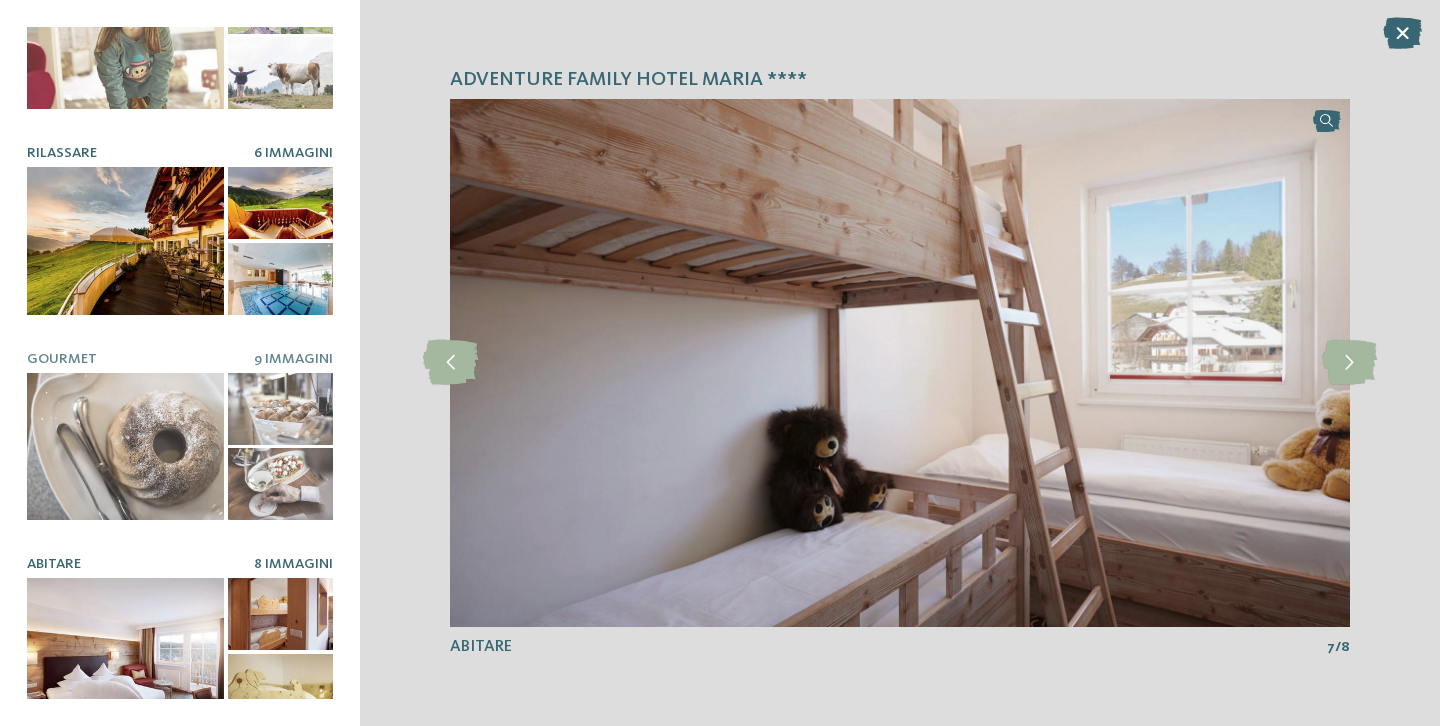 click at bounding box center [125, 241] 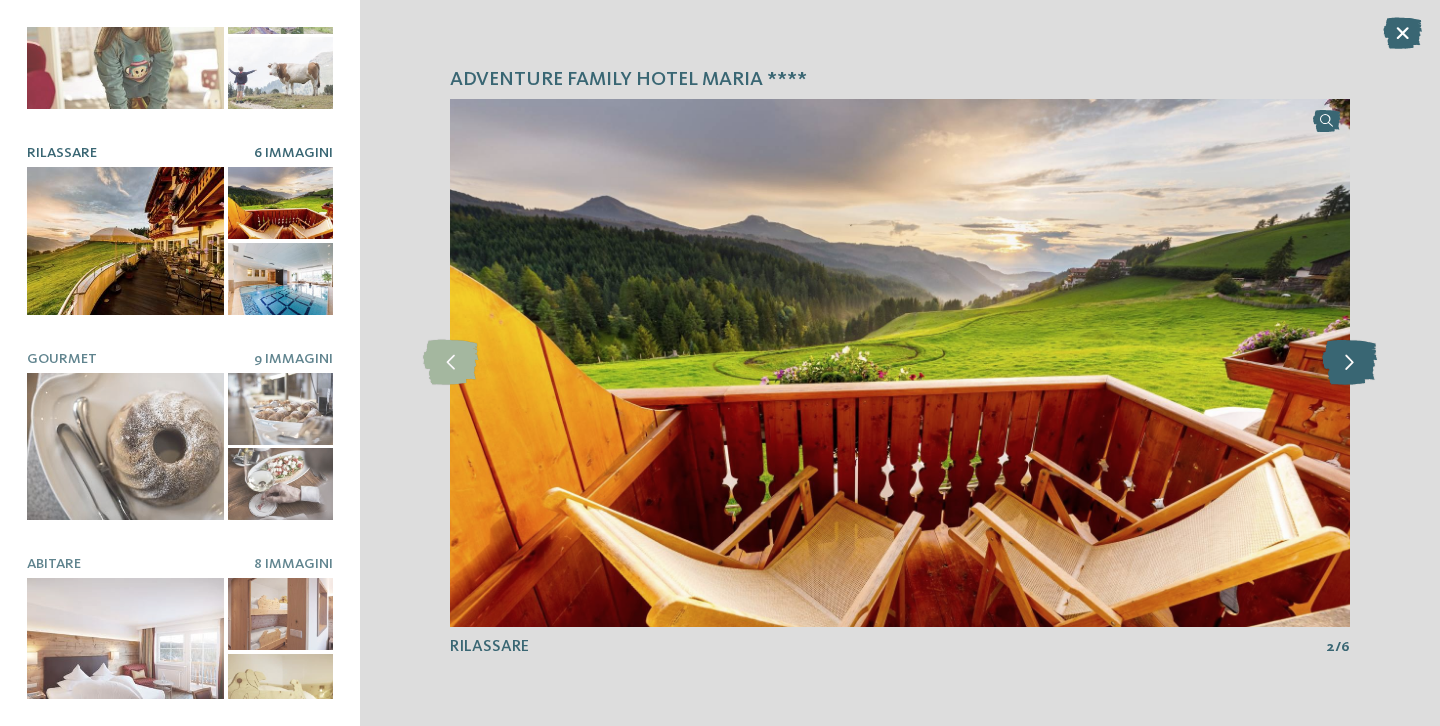 click at bounding box center [1349, 362] 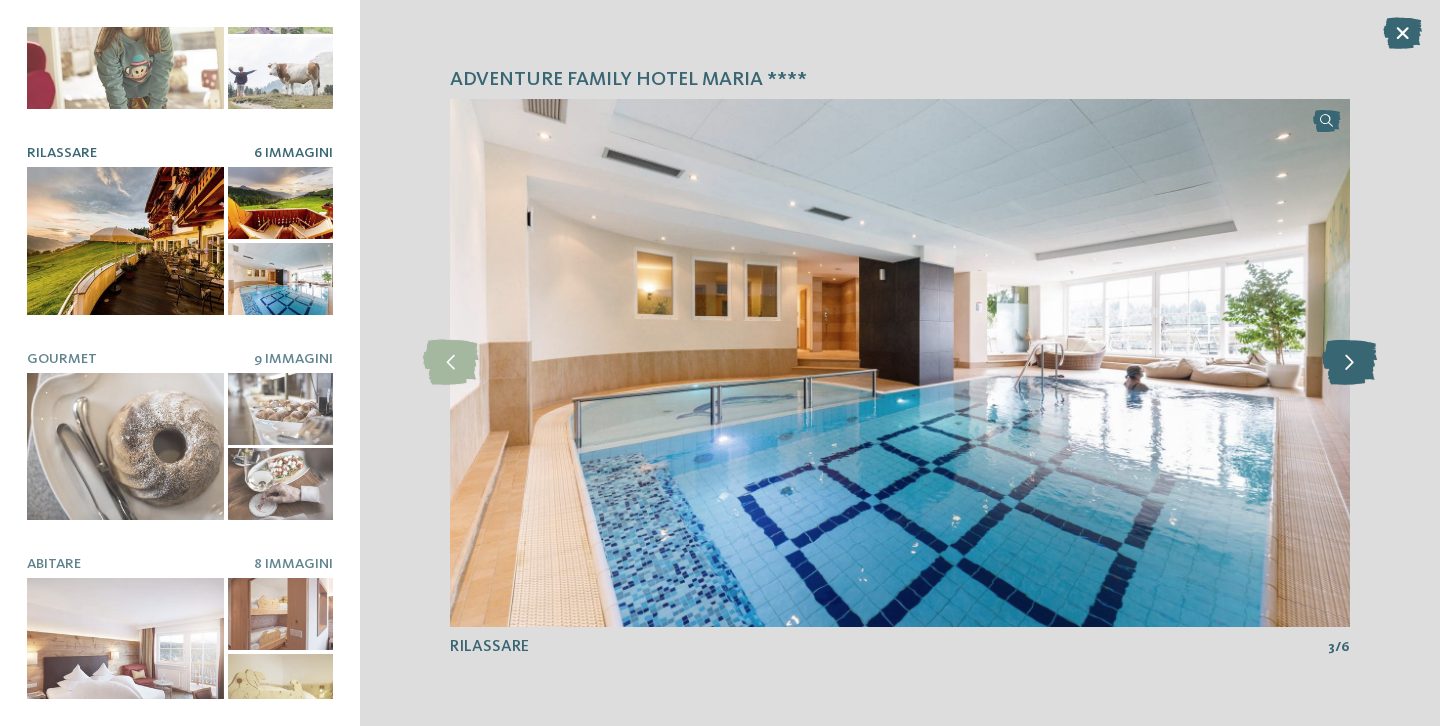 click at bounding box center [1349, 362] 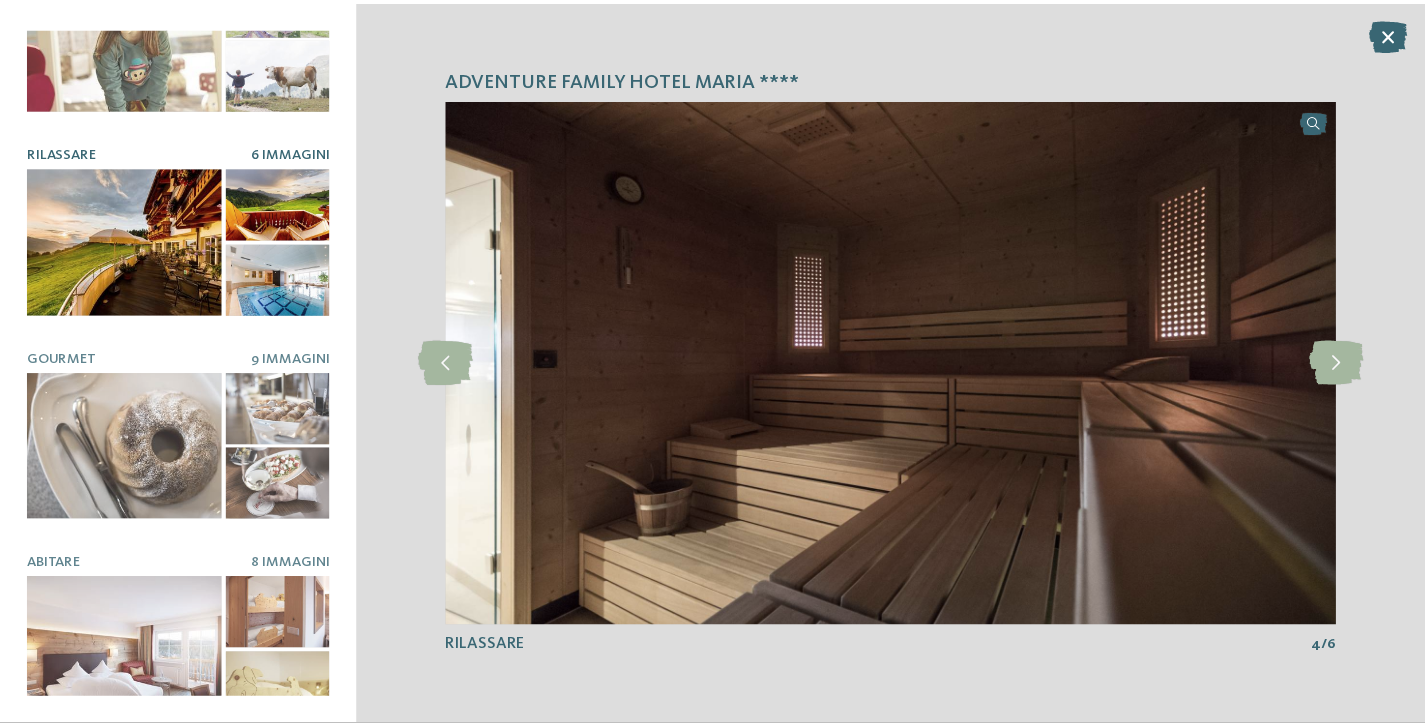 scroll, scrollTop: 0, scrollLeft: 0, axis: both 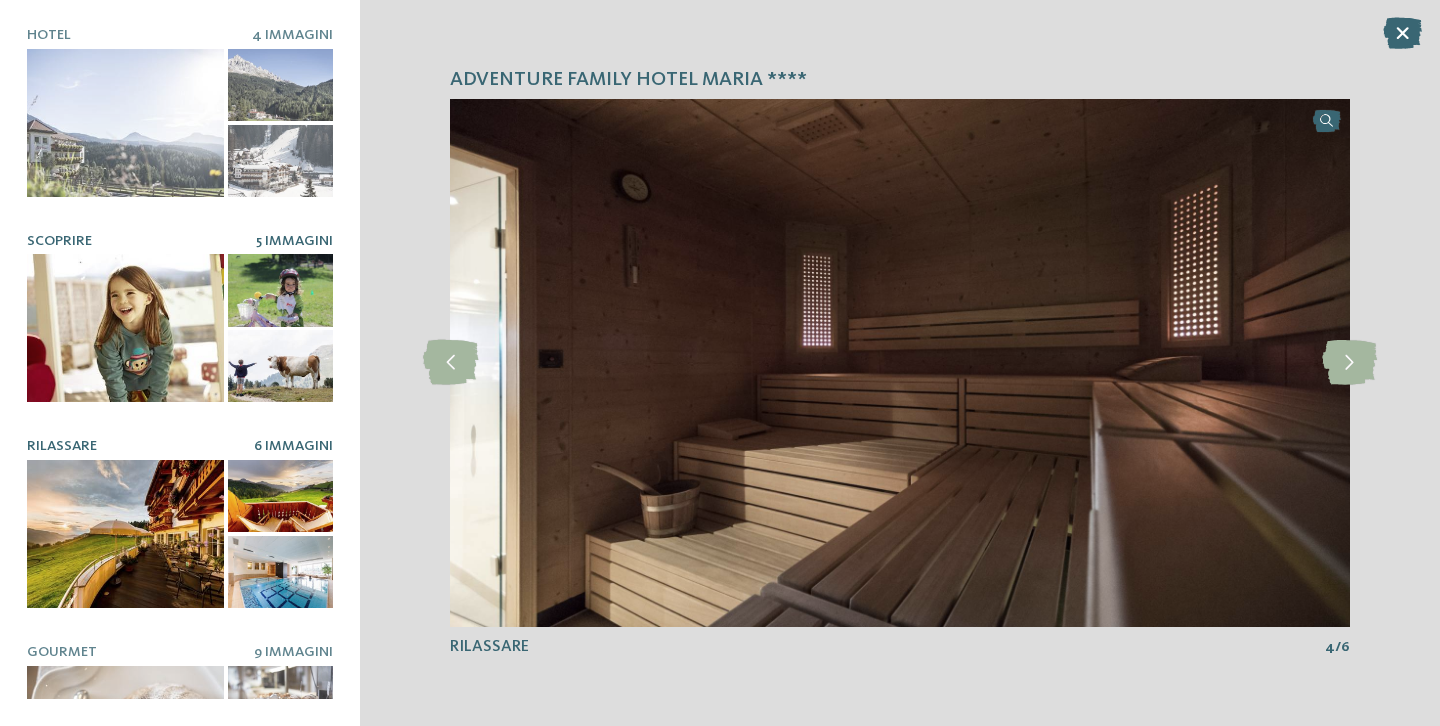 click at bounding box center [125, 328] 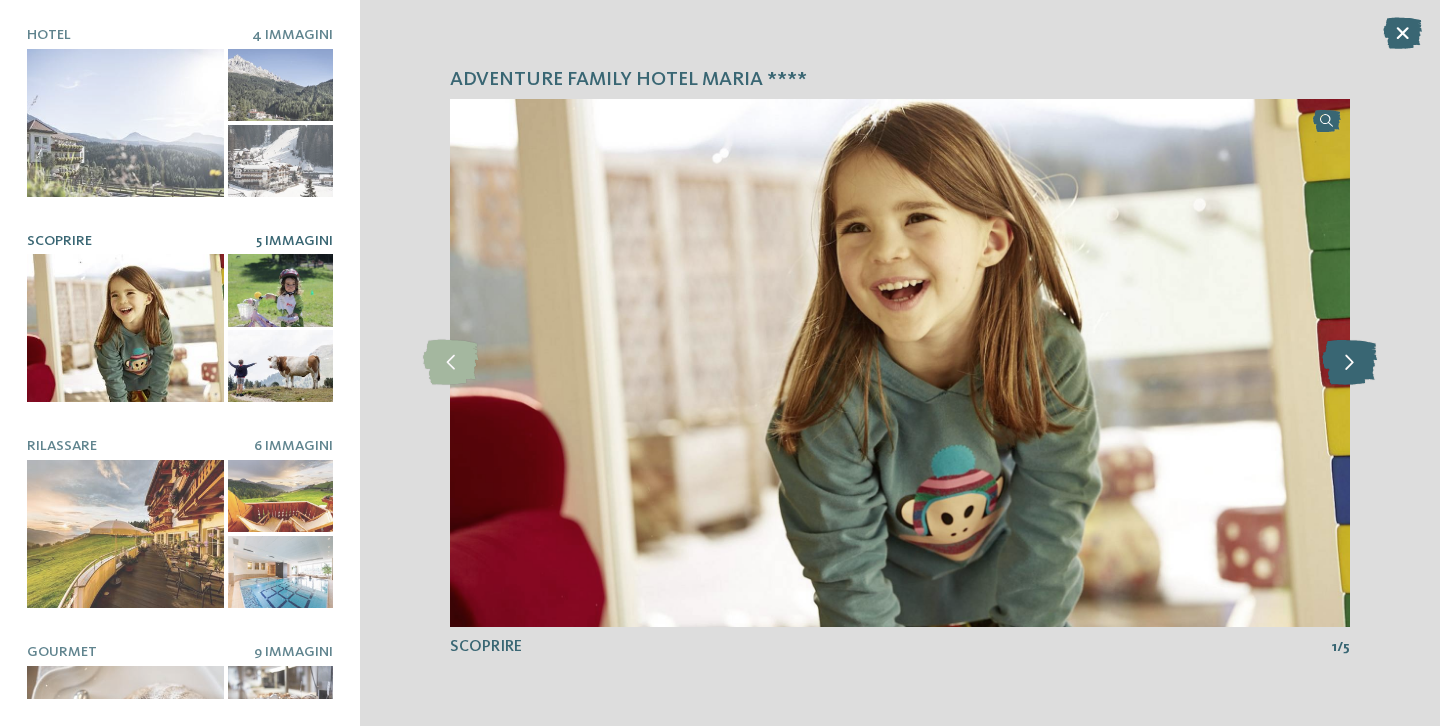 click at bounding box center (1349, 362) 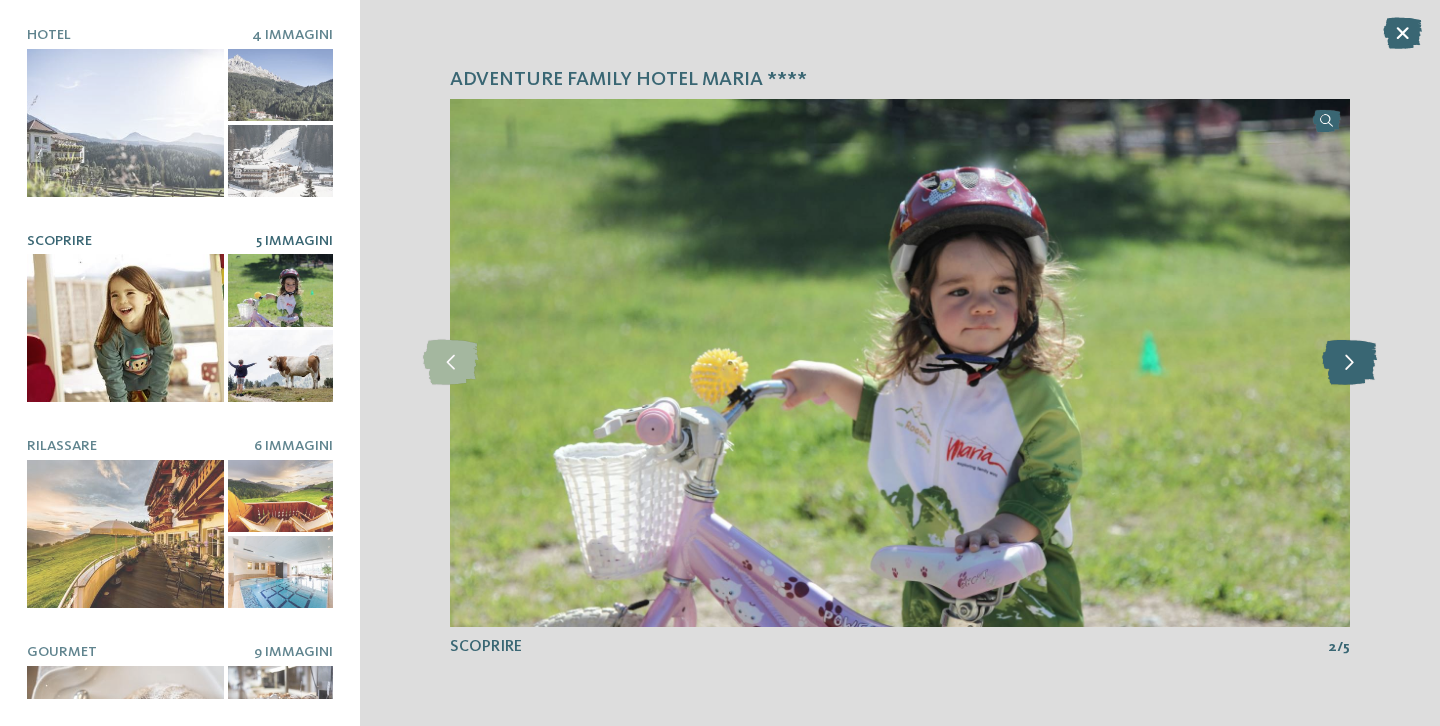 click at bounding box center (1349, 362) 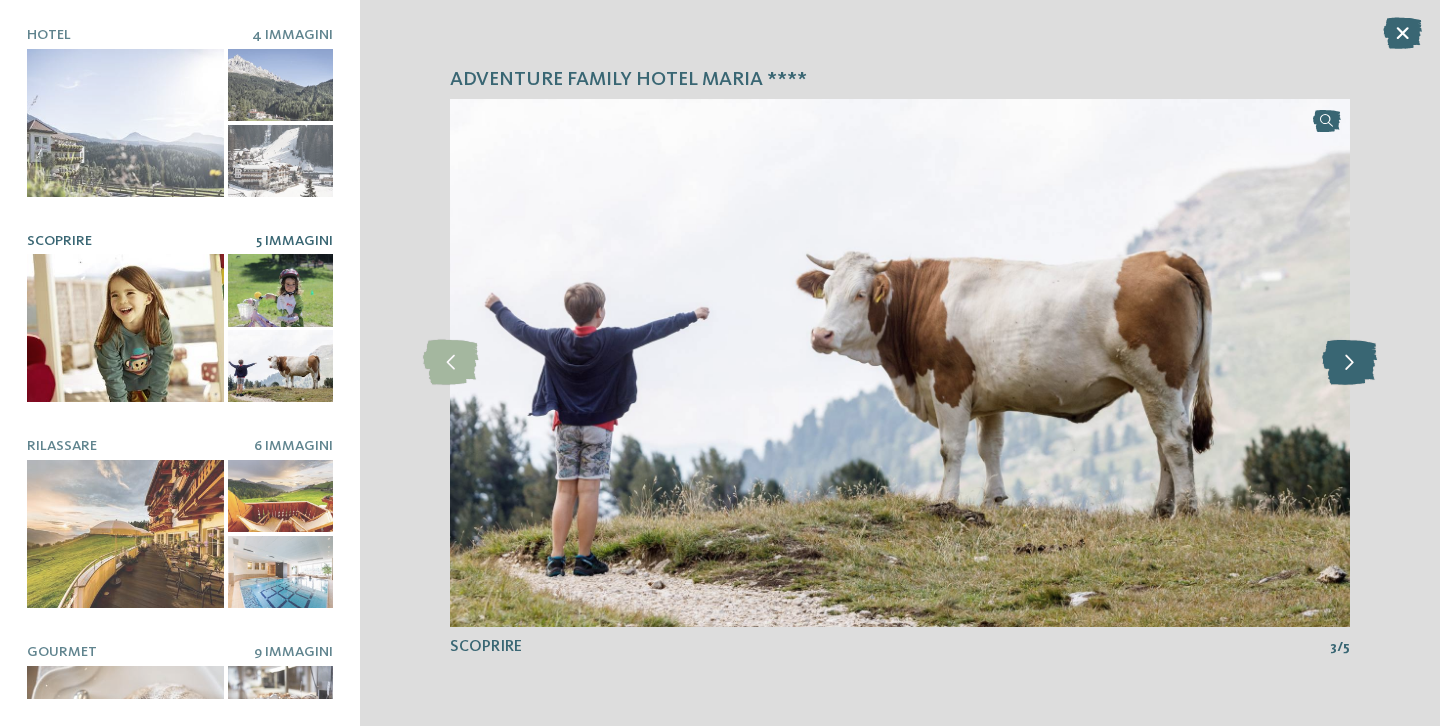 click at bounding box center [1349, 362] 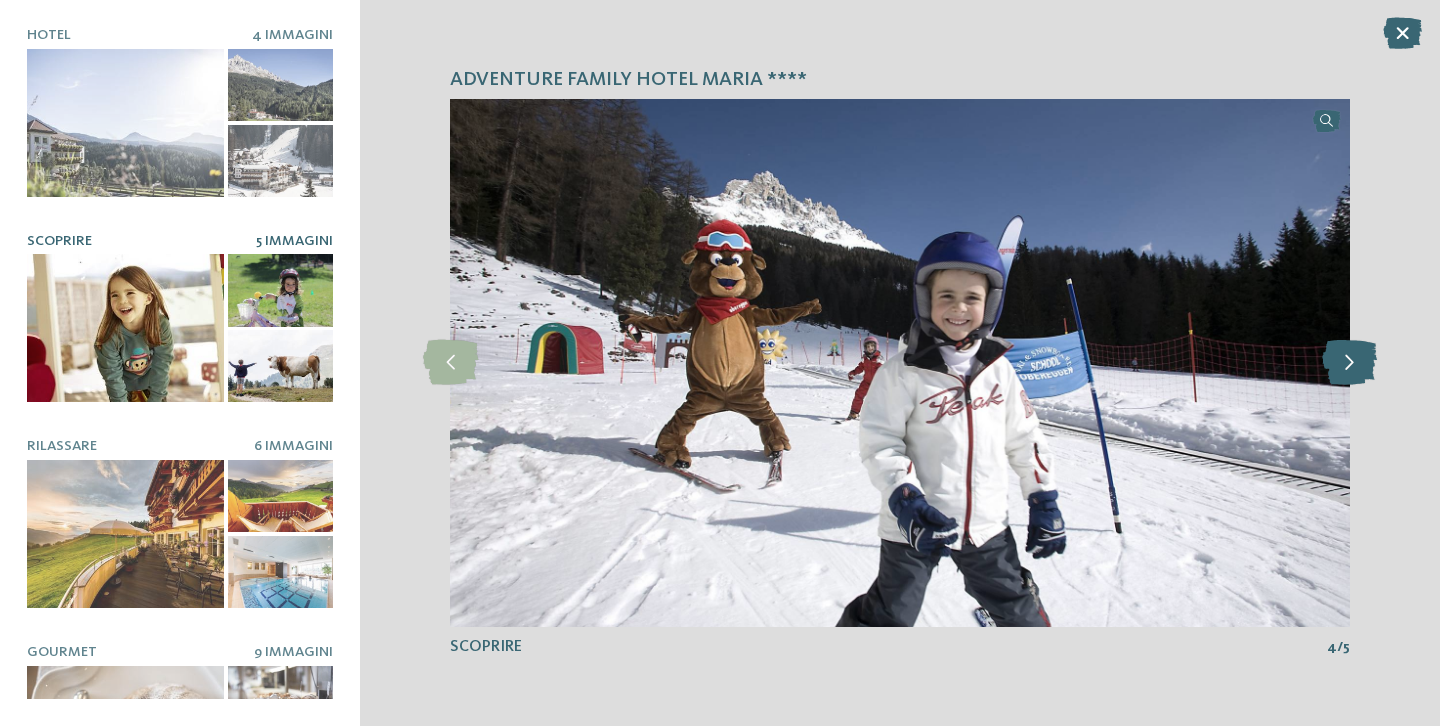click at bounding box center (1349, 362) 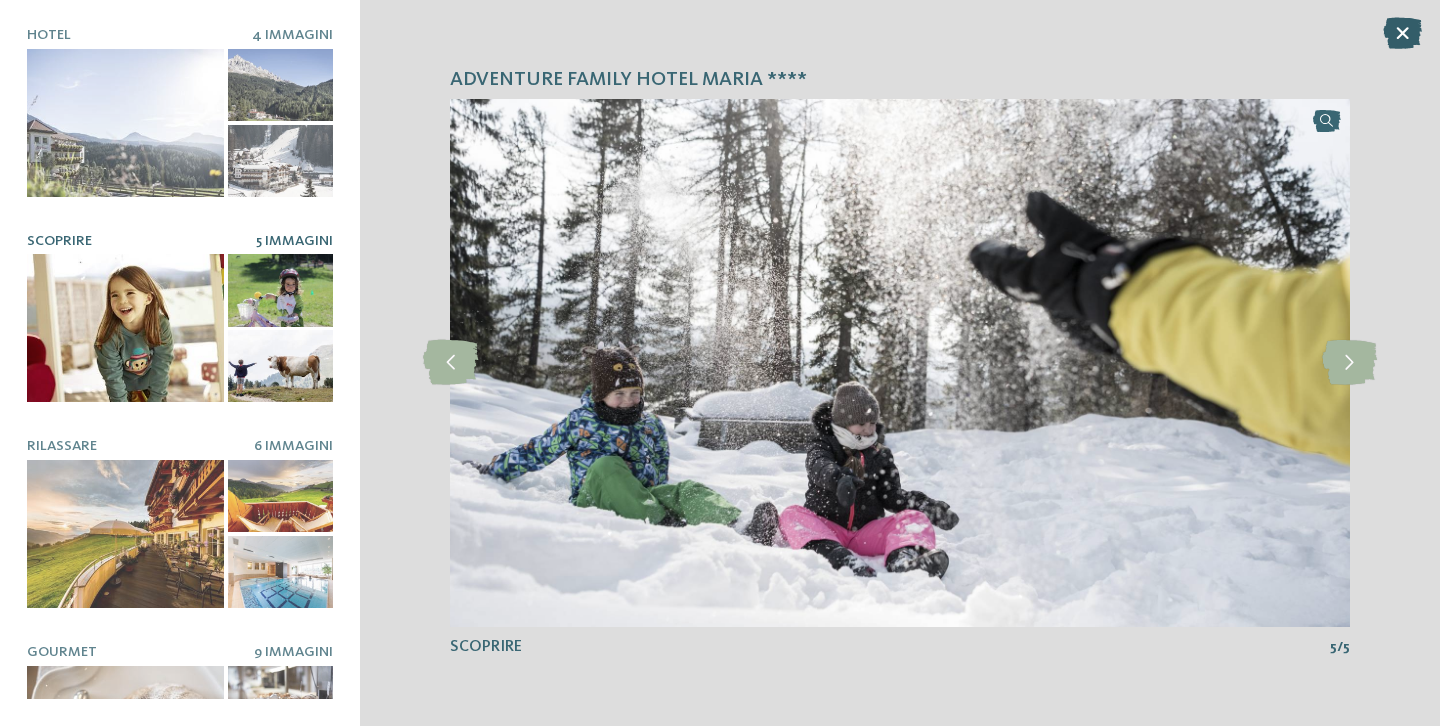 click at bounding box center [1402, 33] 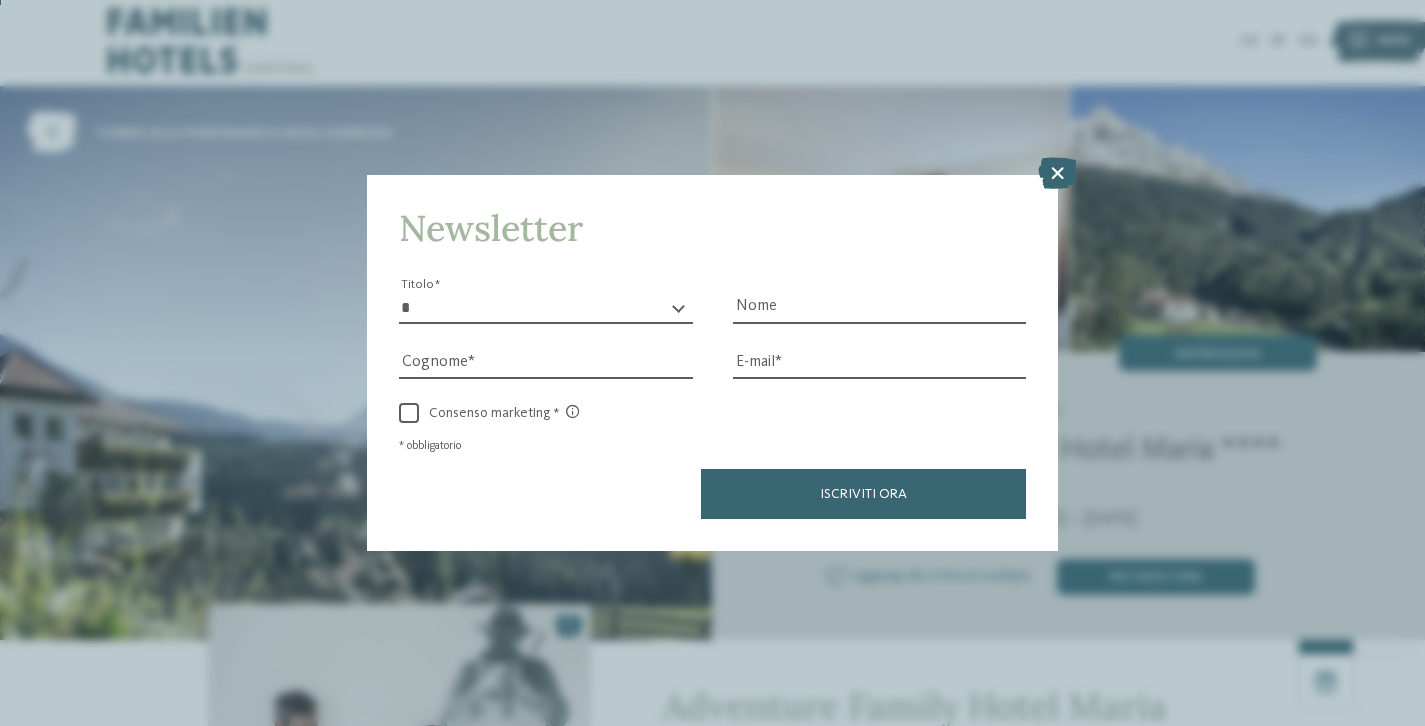 click at bounding box center [1057, 174] 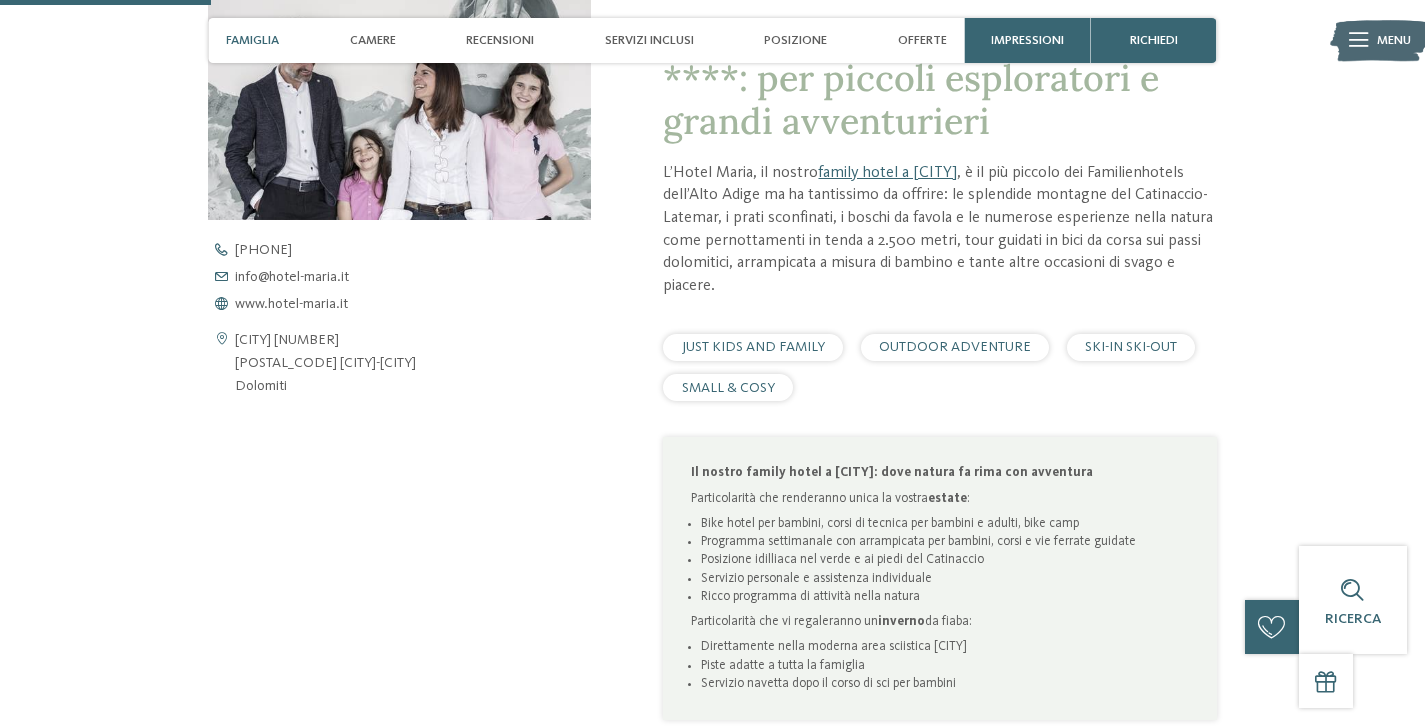 scroll, scrollTop: 596, scrollLeft: 0, axis: vertical 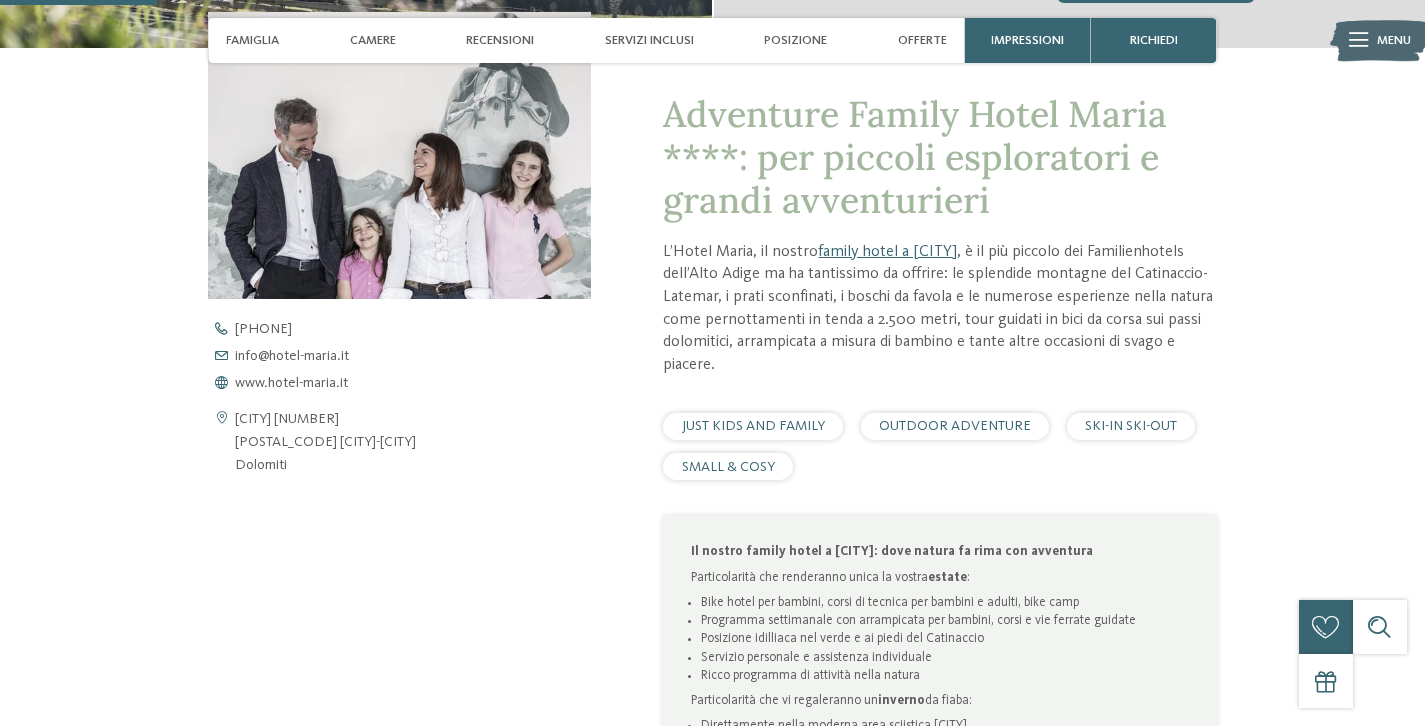 click on "JUST KIDS AND FAMILY" at bounding box center [753, 426] 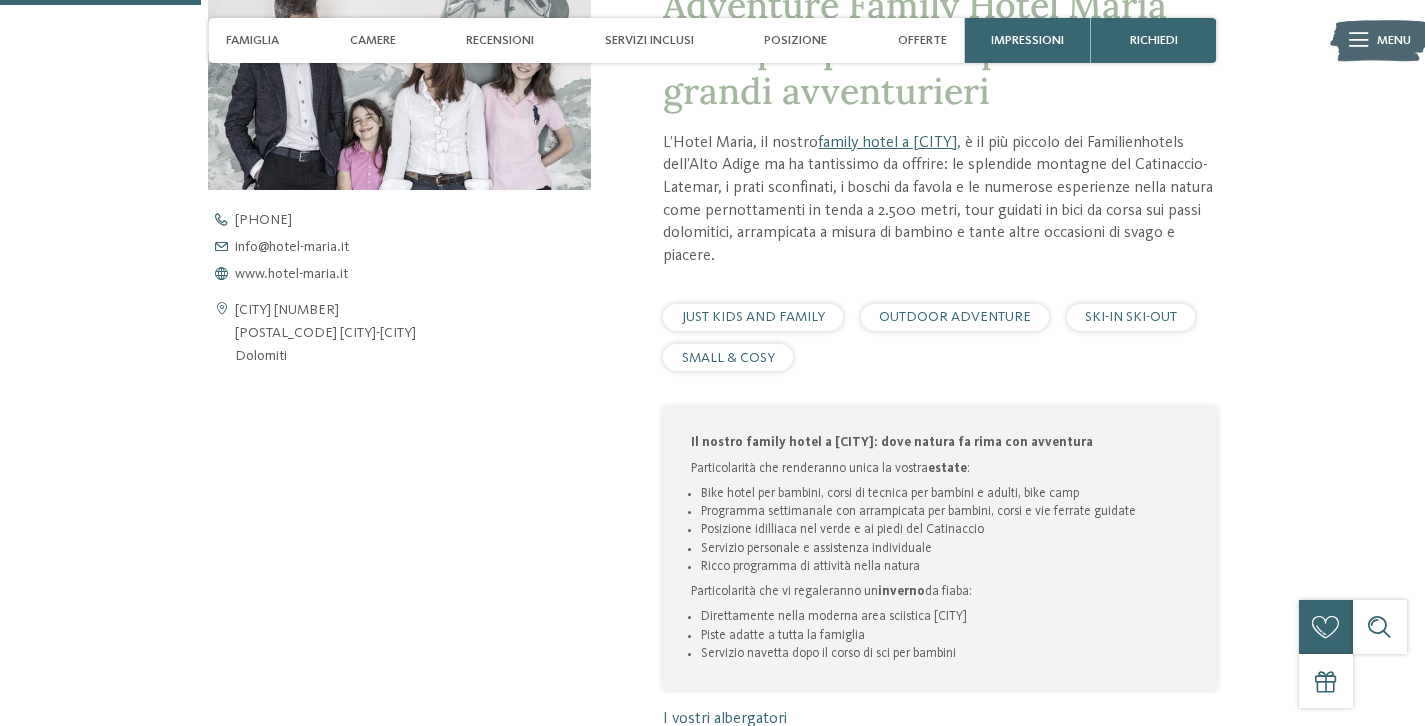 scroll, scrollTop: 702, scrollLeft: 0, axis: vertical 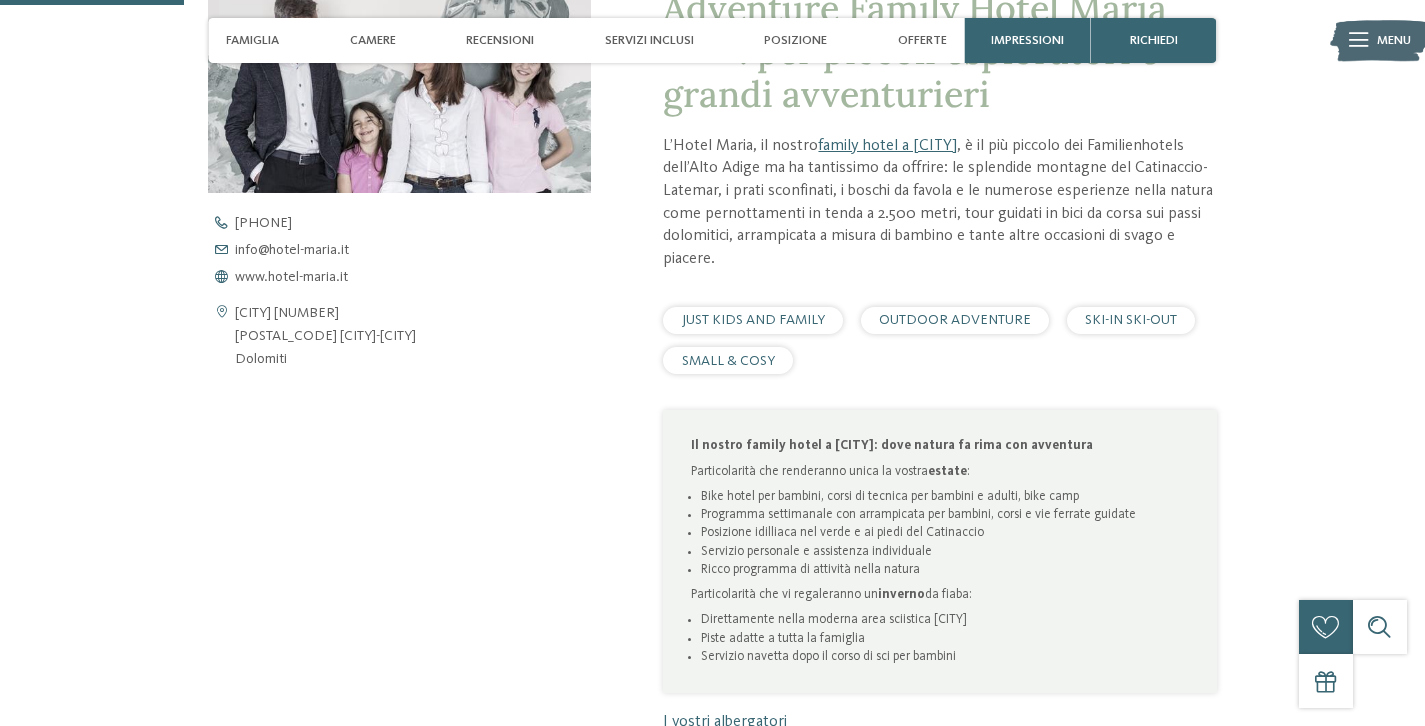 click on "JUST KIDS AND FAMILY" at bounding box center (752, 320) 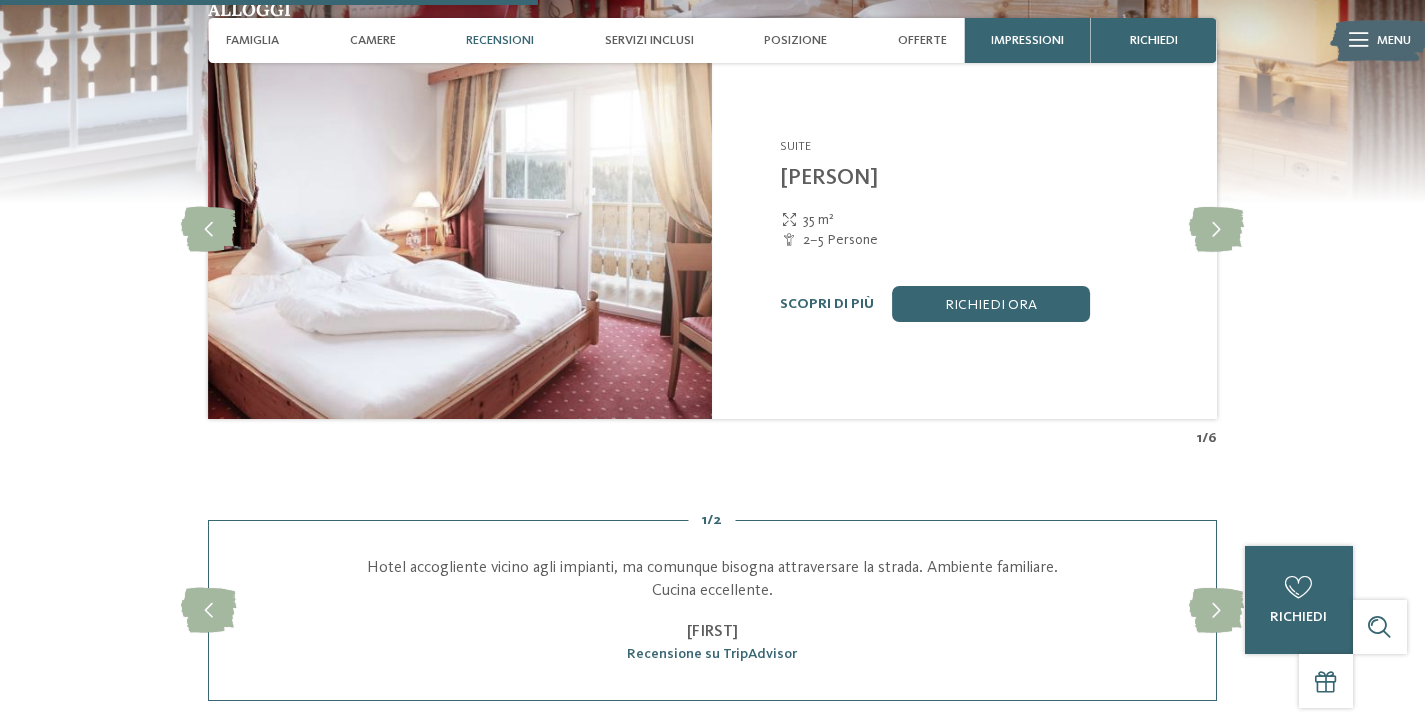 scroll, scrollTop: 2049, scrollLeft: 0, axis: vertical 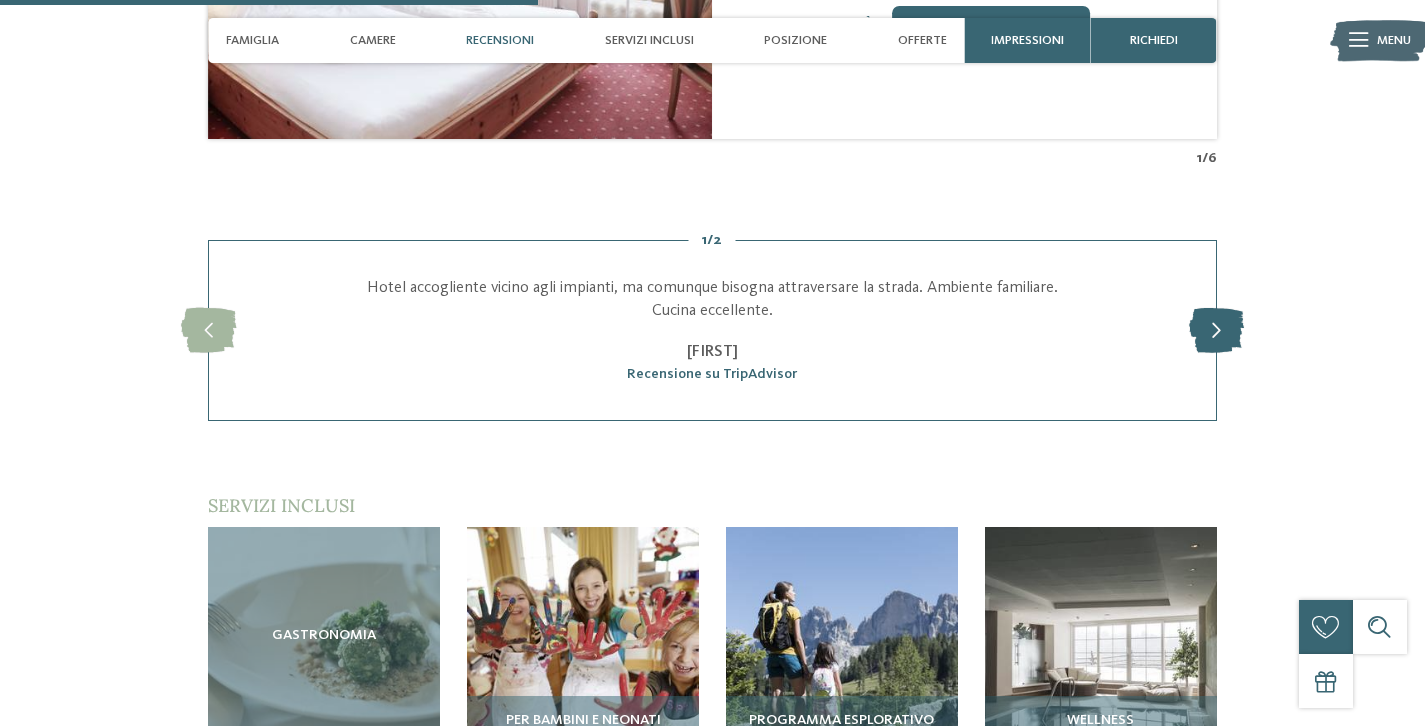 click at bounding box center [1216, 330] 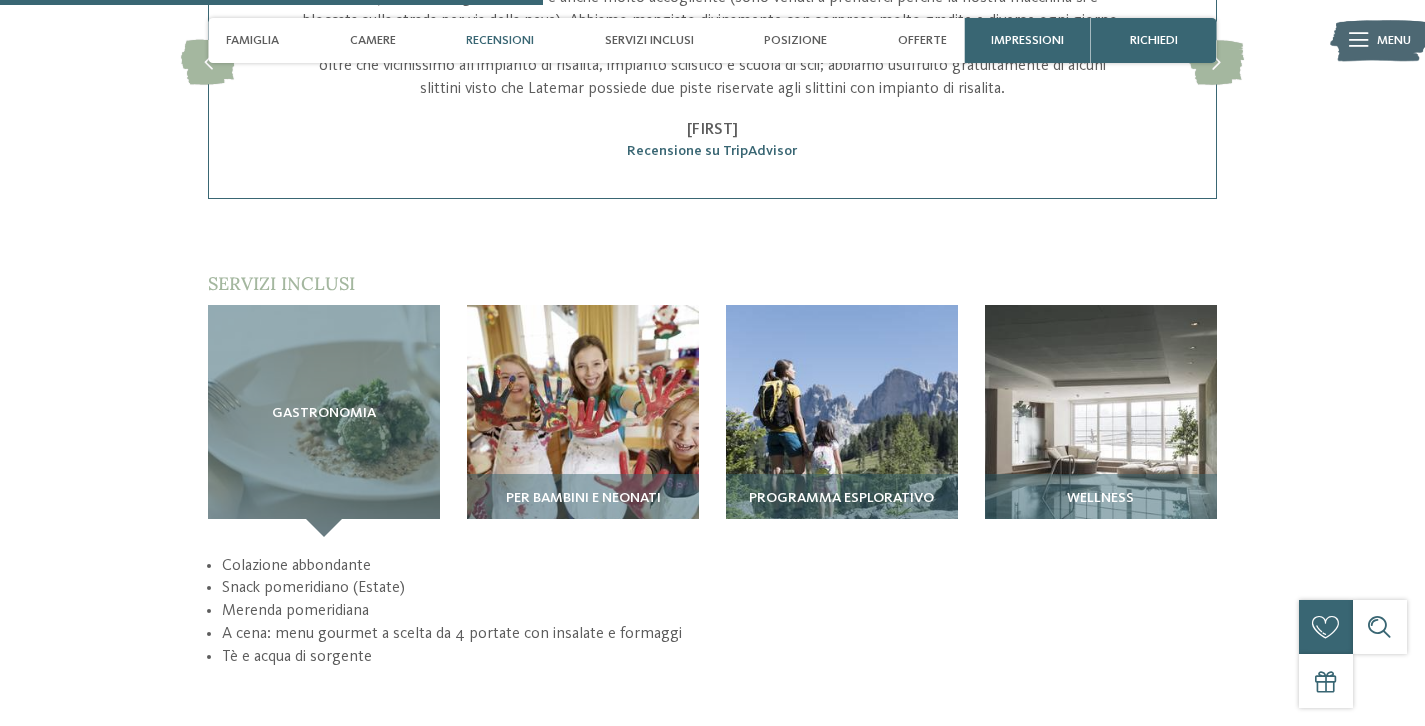 scroll, scrollTop: 2365, scrollLeft: 0, axis: vertical 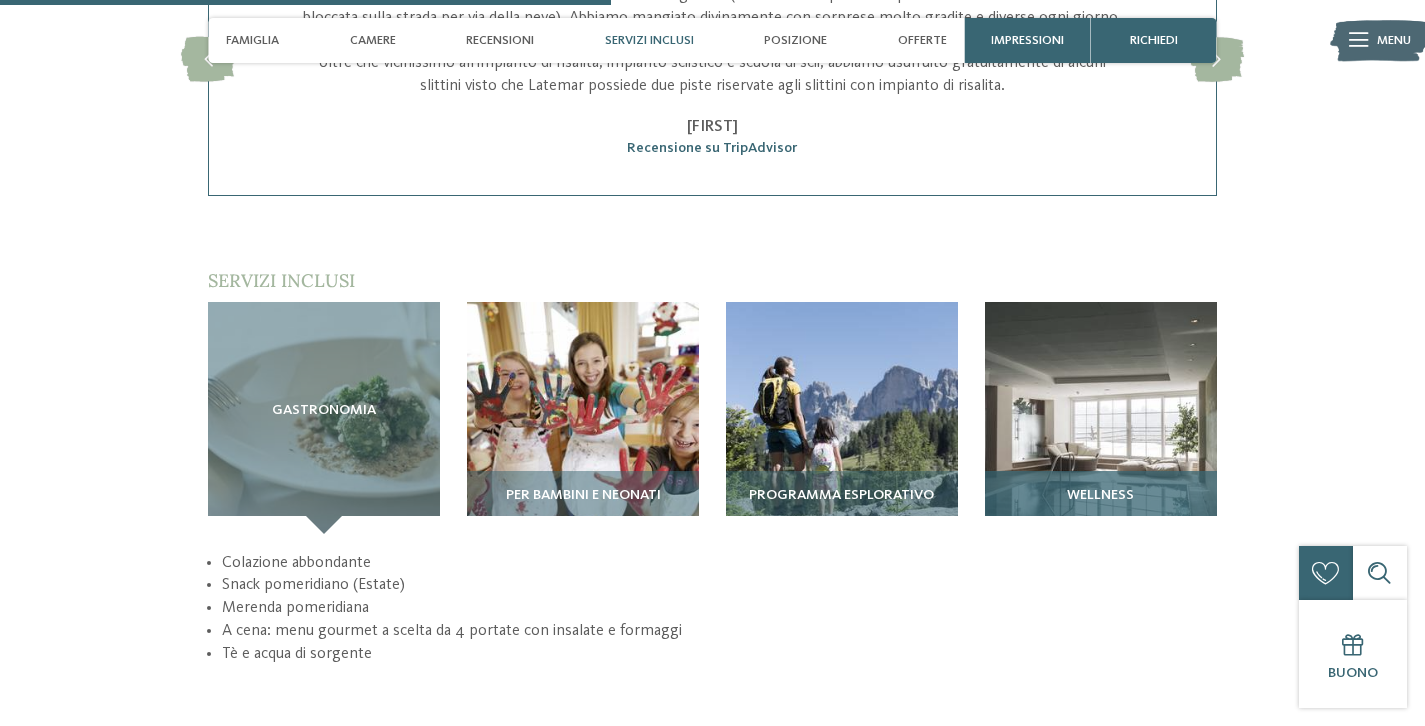 click at bounding box center (1101, 418) 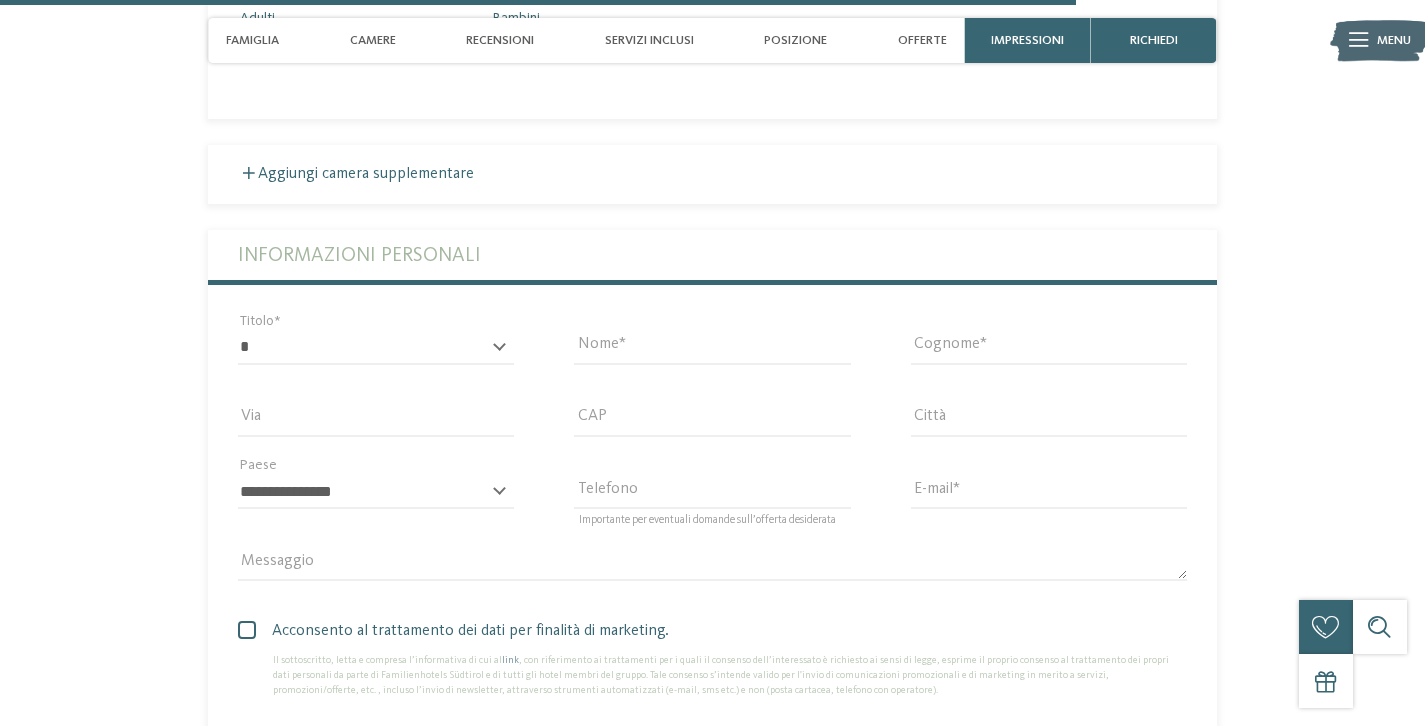 scroll, scrollTop: 3948, scrollLeft: 0, axis: vertical 